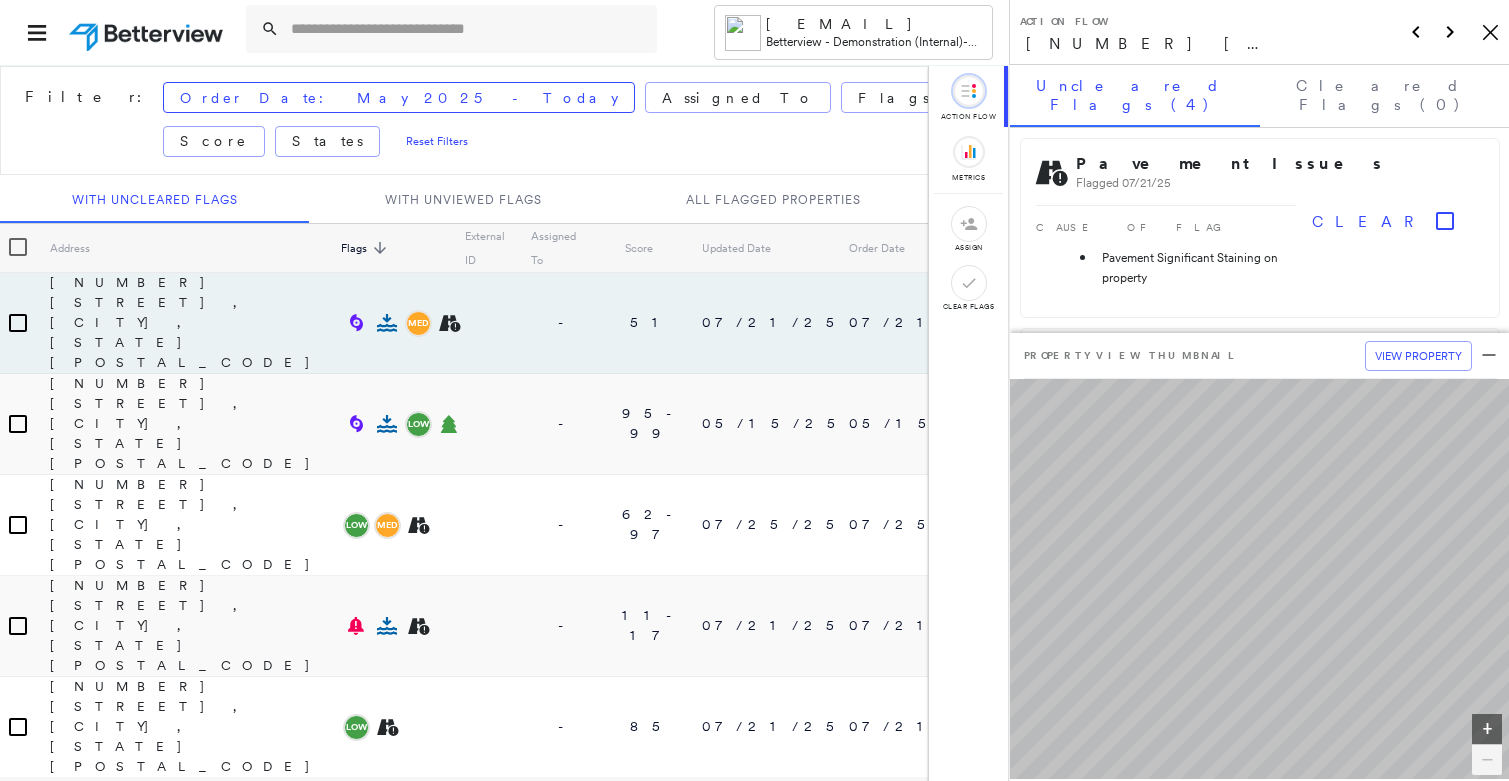 scroll, scrollTop: 0, scrollLeft: 0, axis: both 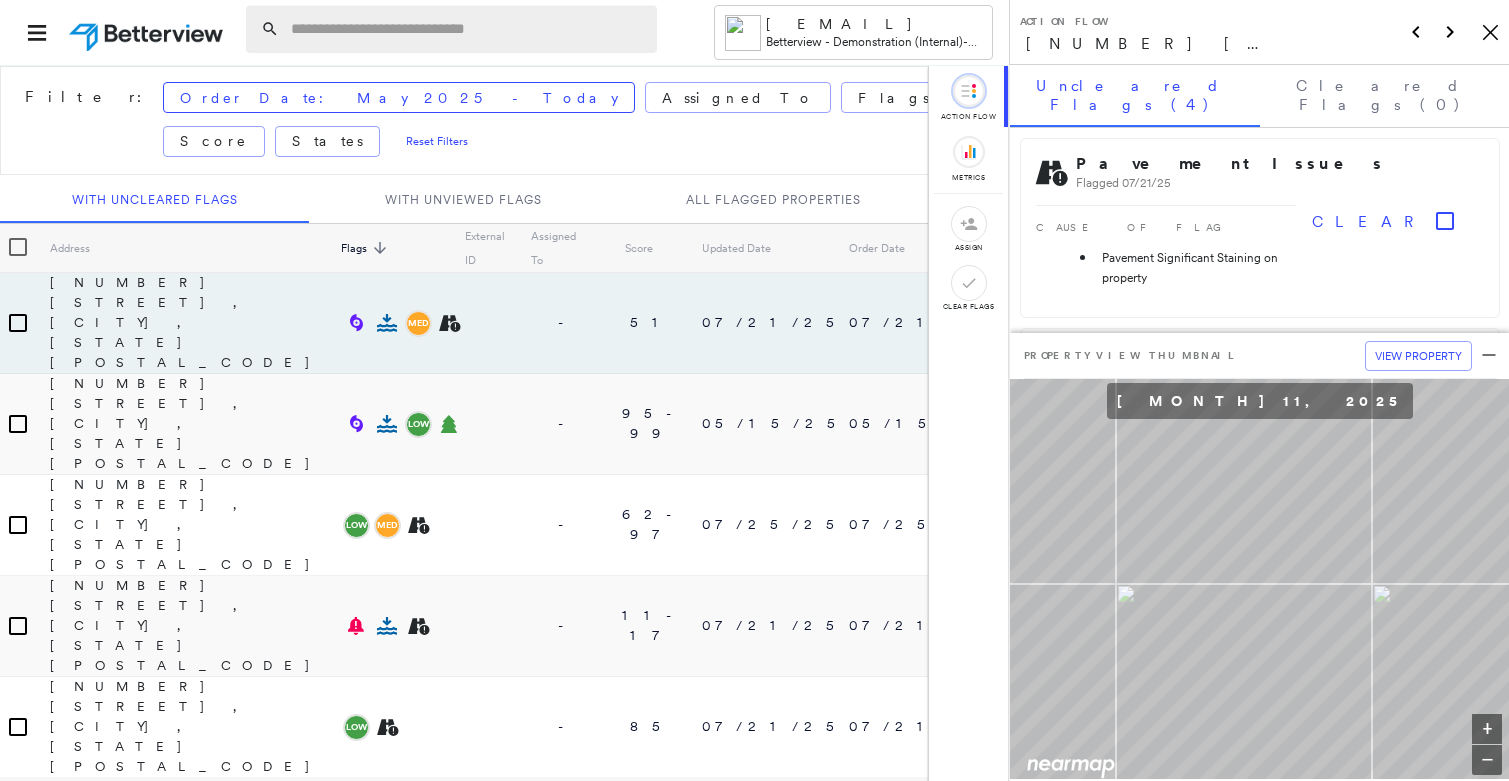 click at bounding box center (468, 29) 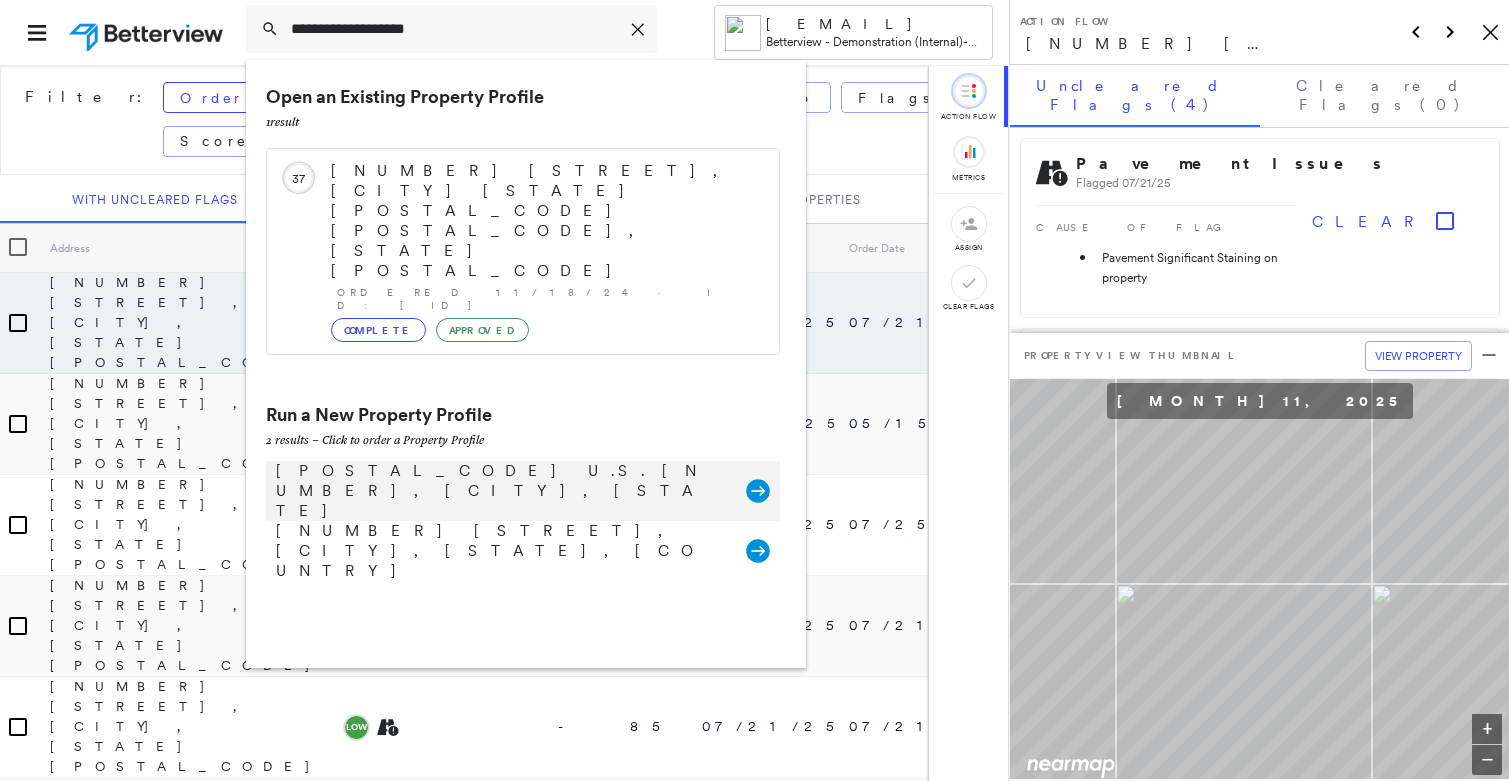 type on "**********" 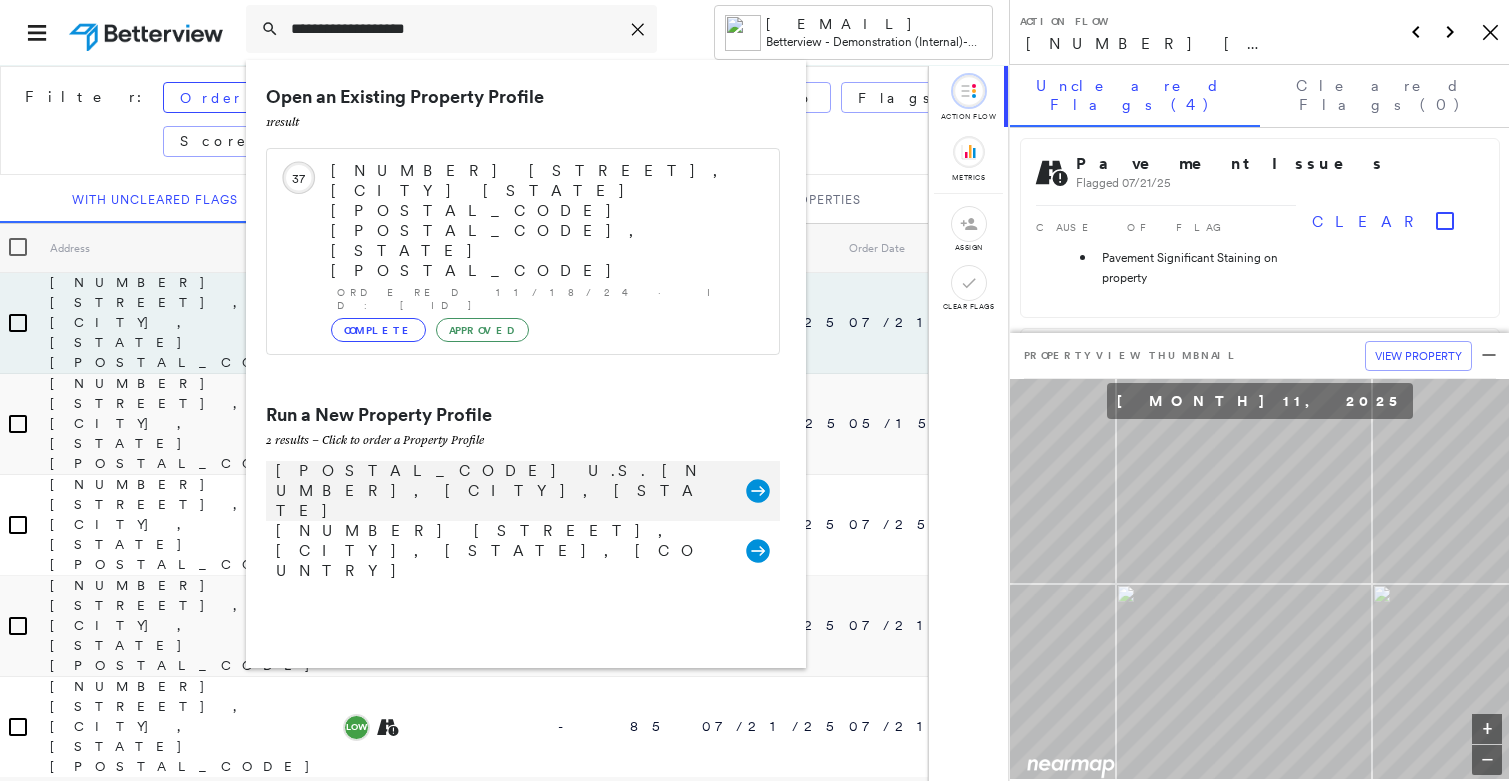 click on "22796 U.S. 12, Edwardsburg, MI, USA" at bounding box center (501, 491) 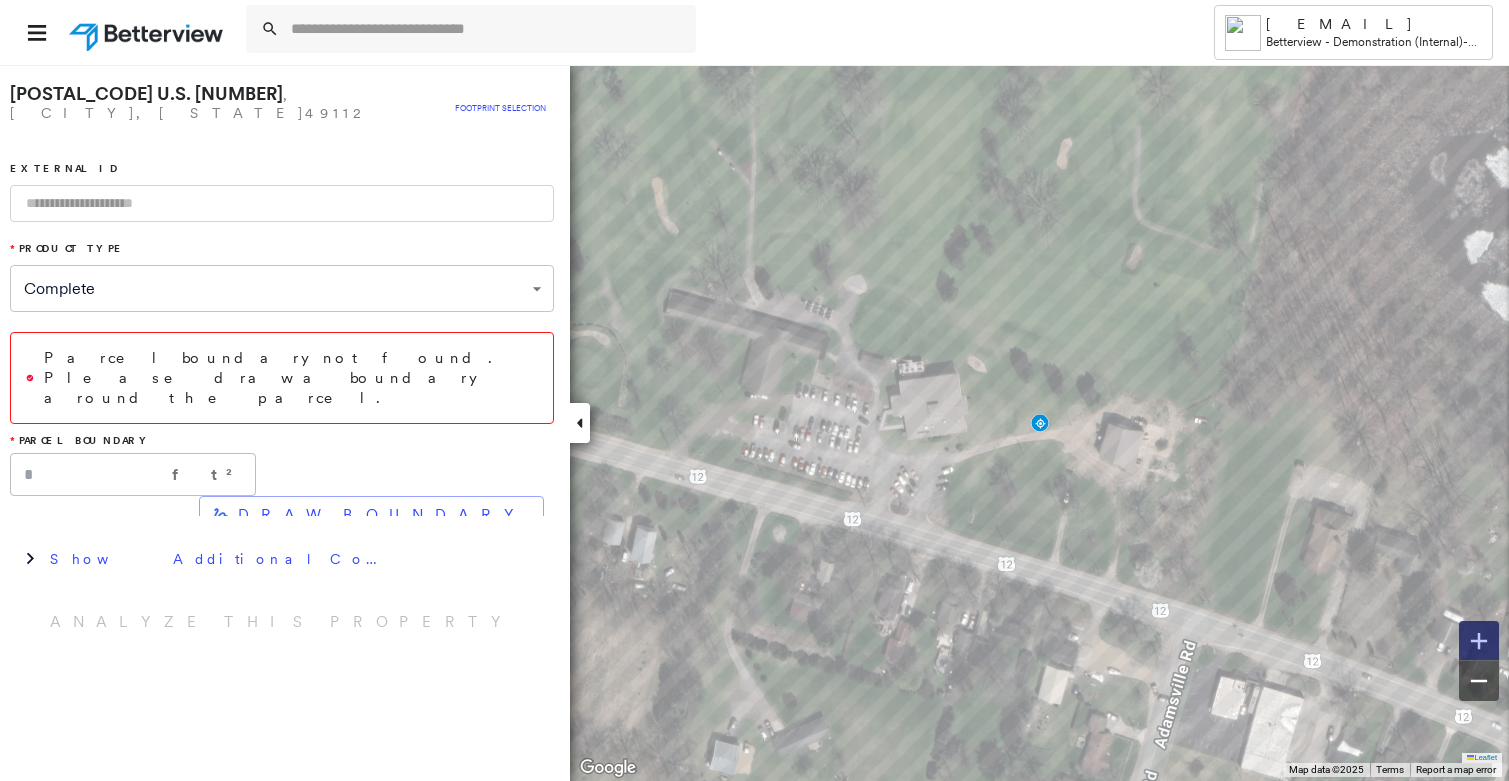 click 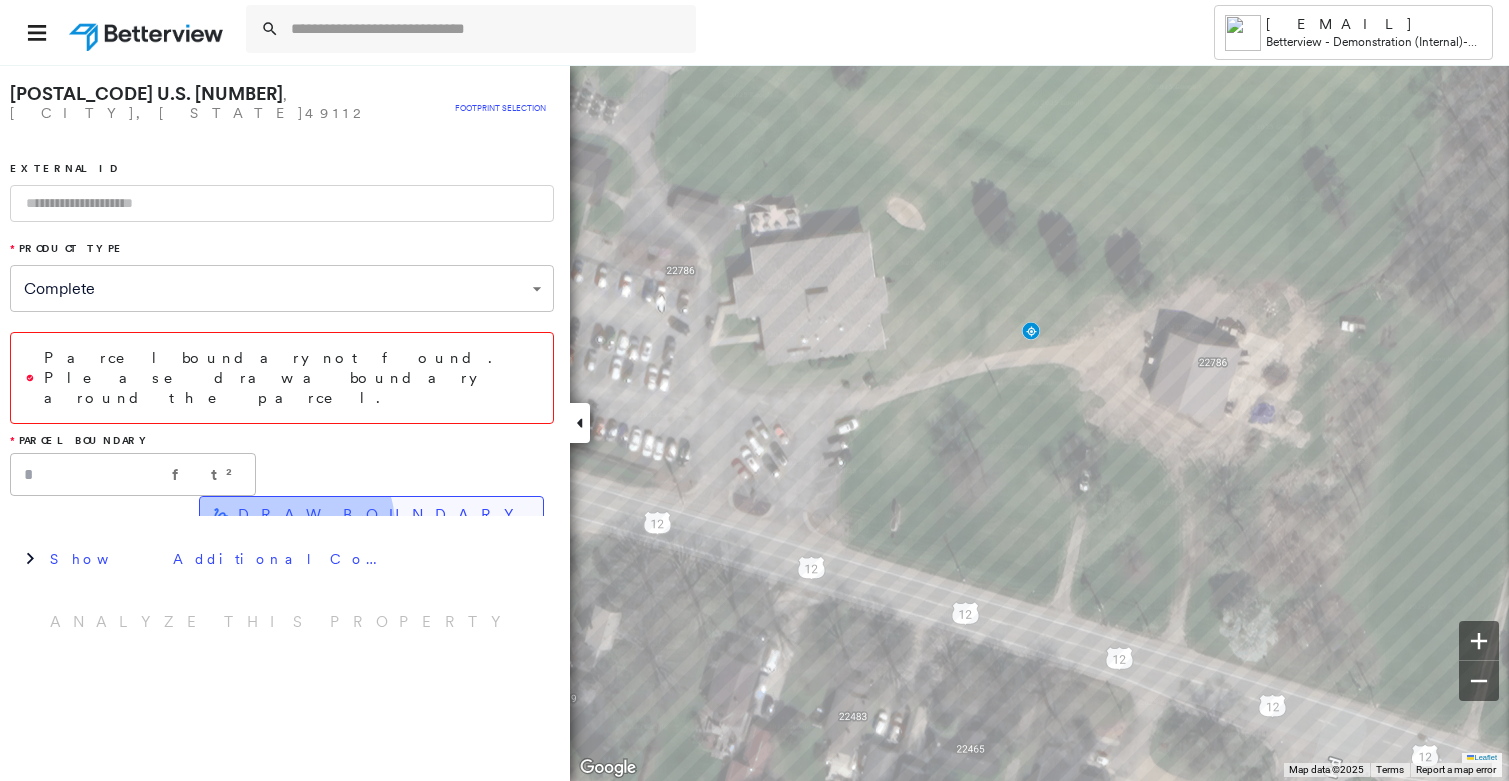 click on "DRAW BOUNDARY" at bounding box center [371, 515] 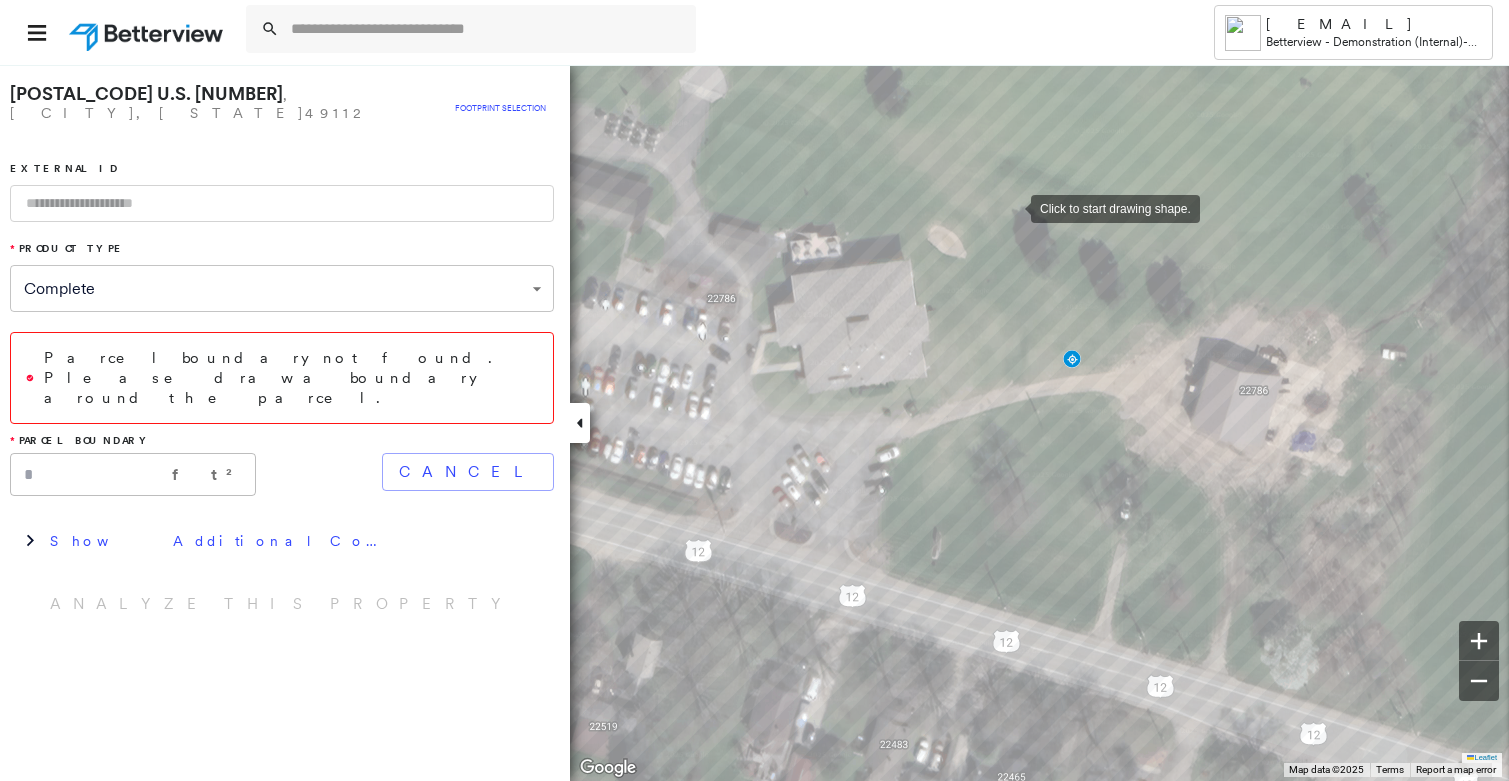 drag, startPoint x: 971, startPoint y: 179, endPoint x: 1012, endPoint y: 206, distance: 49.09175 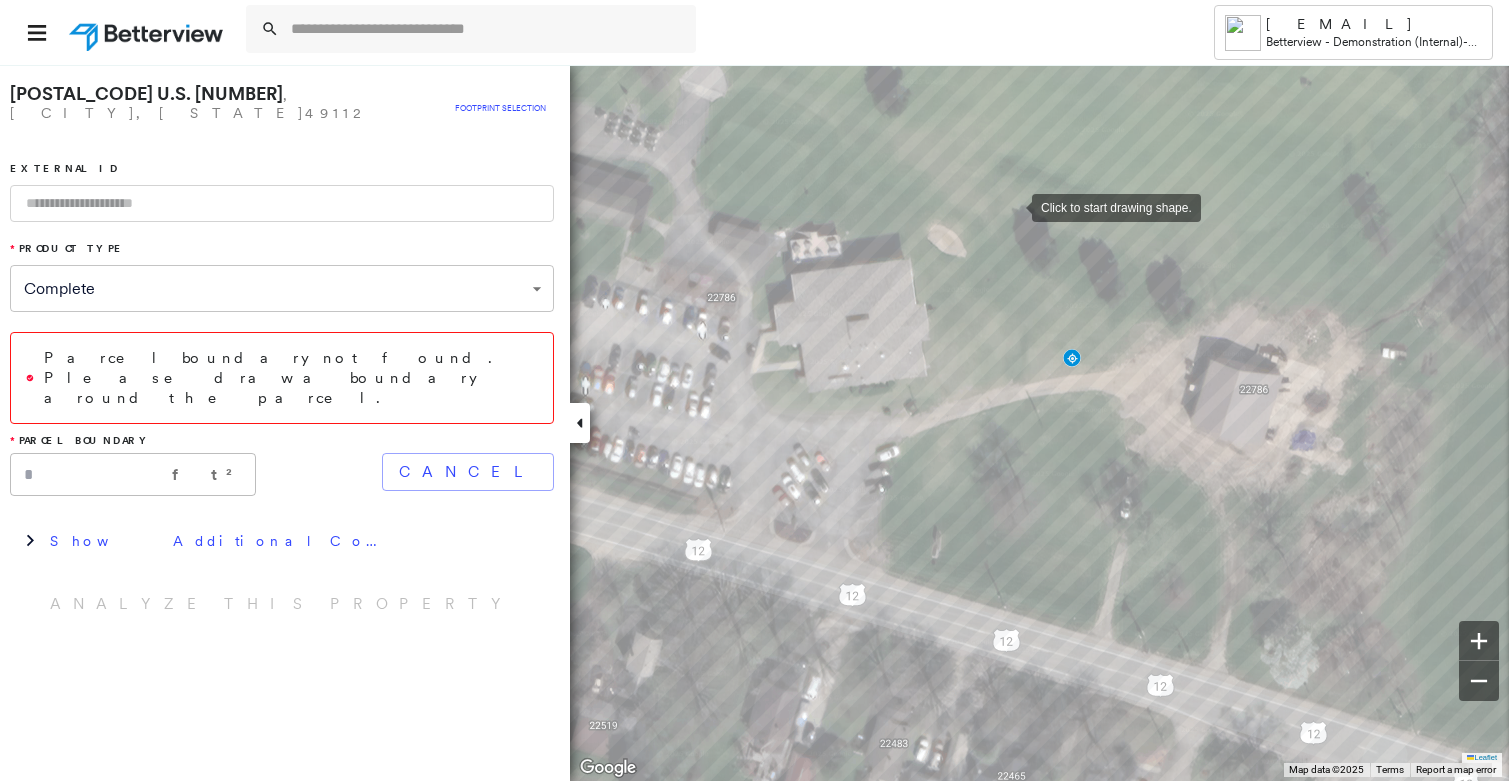 click at bounding box center [1012, 206] 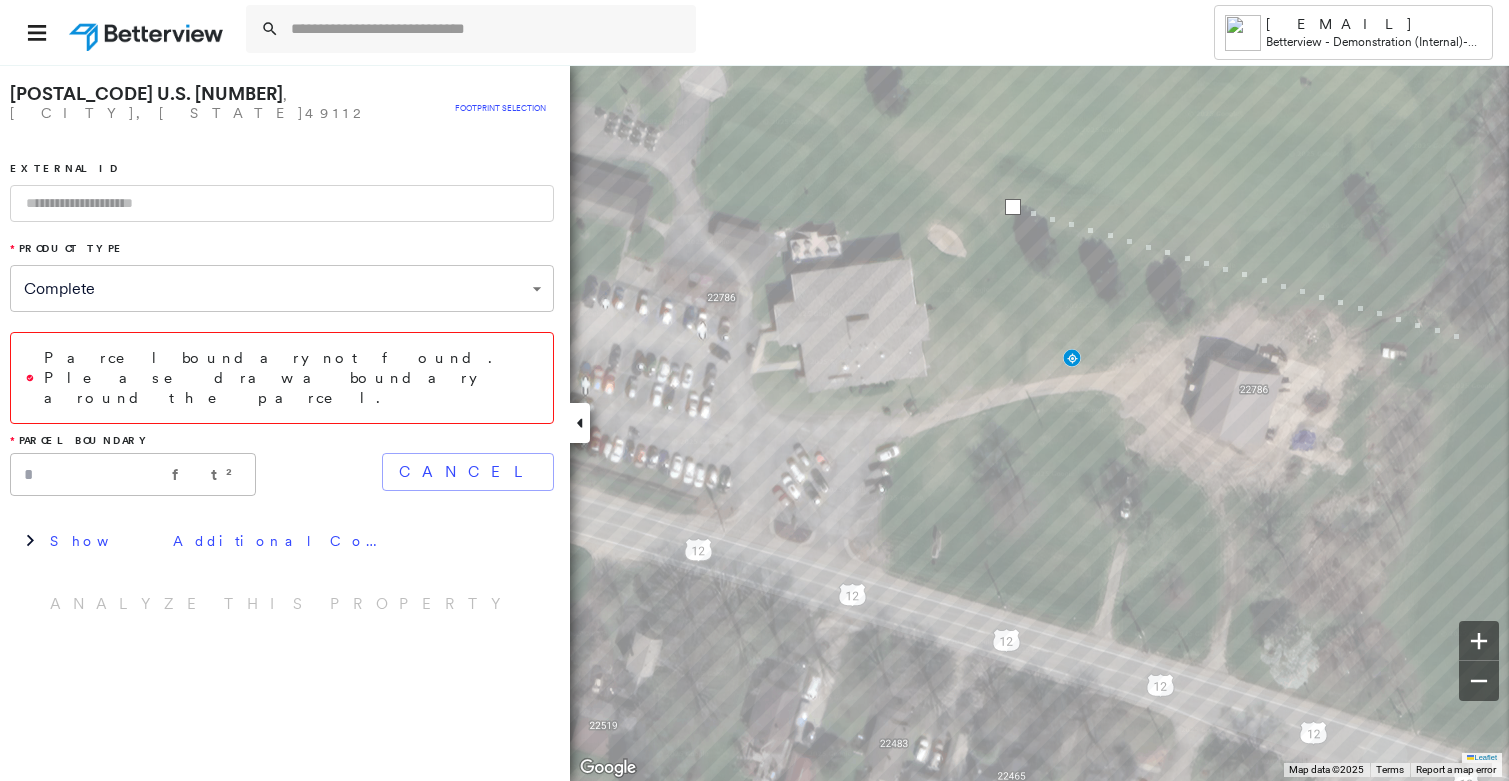 click at bounding box center (0, 781) 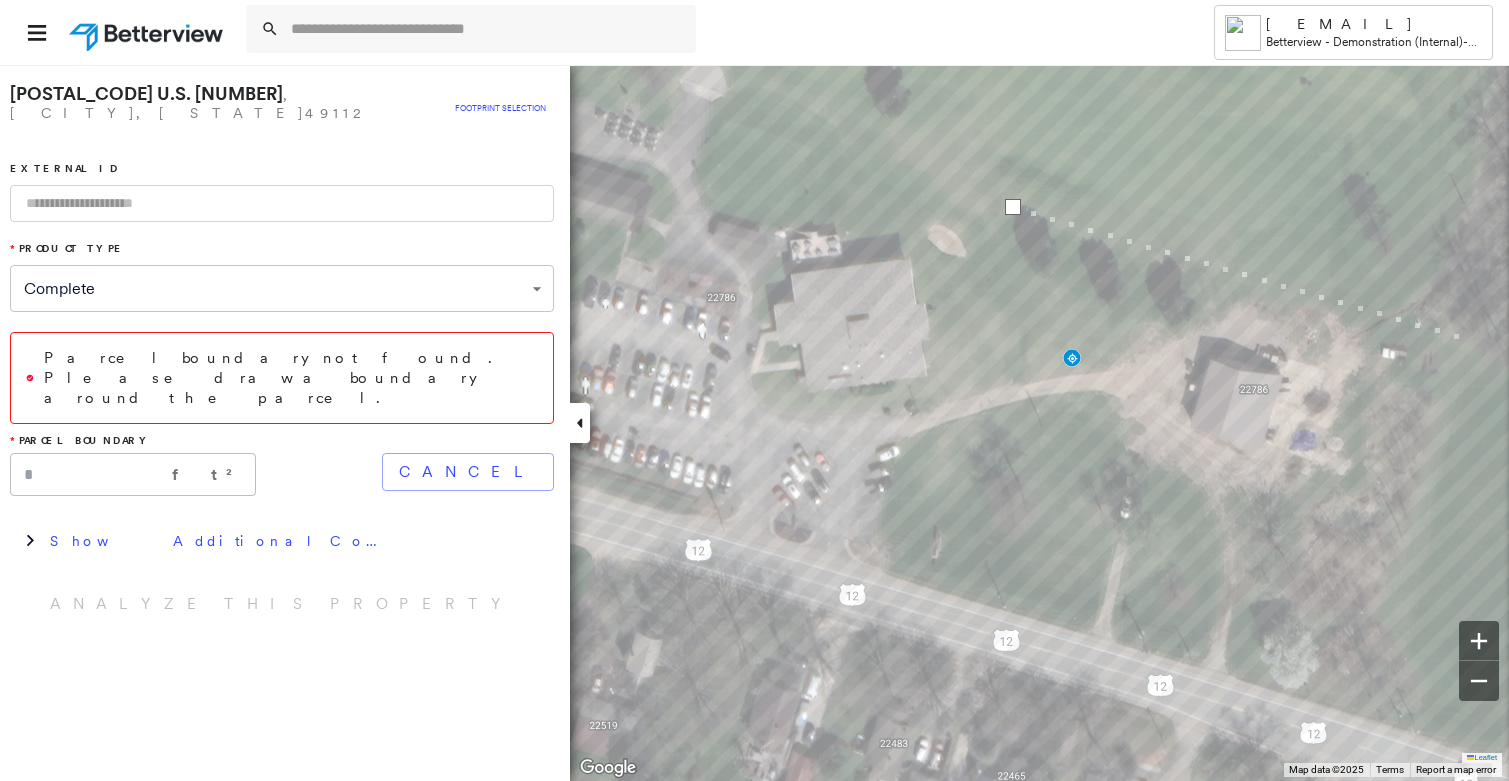 click at bounding box center (0, 781) 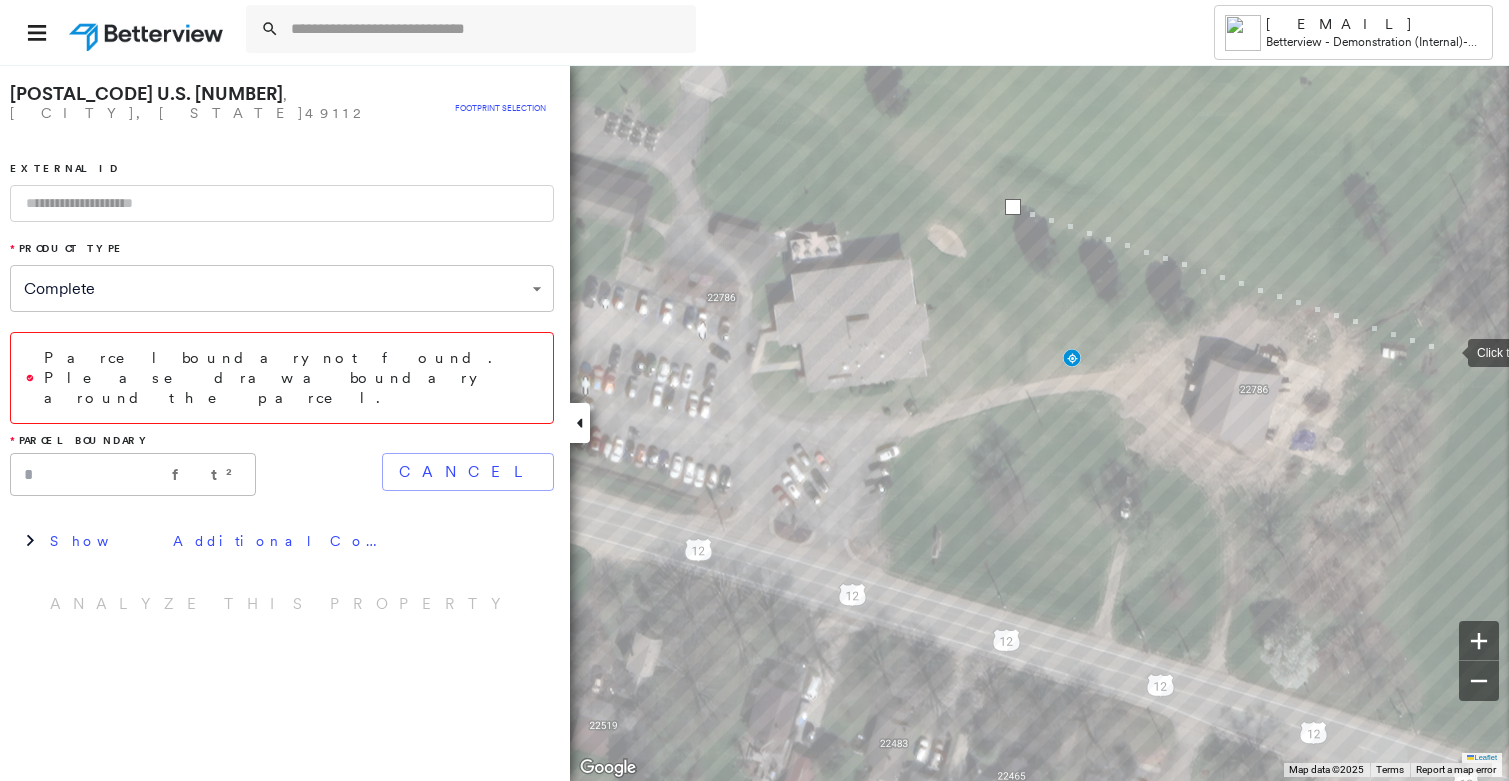 click at bounding box center [1448, 351] 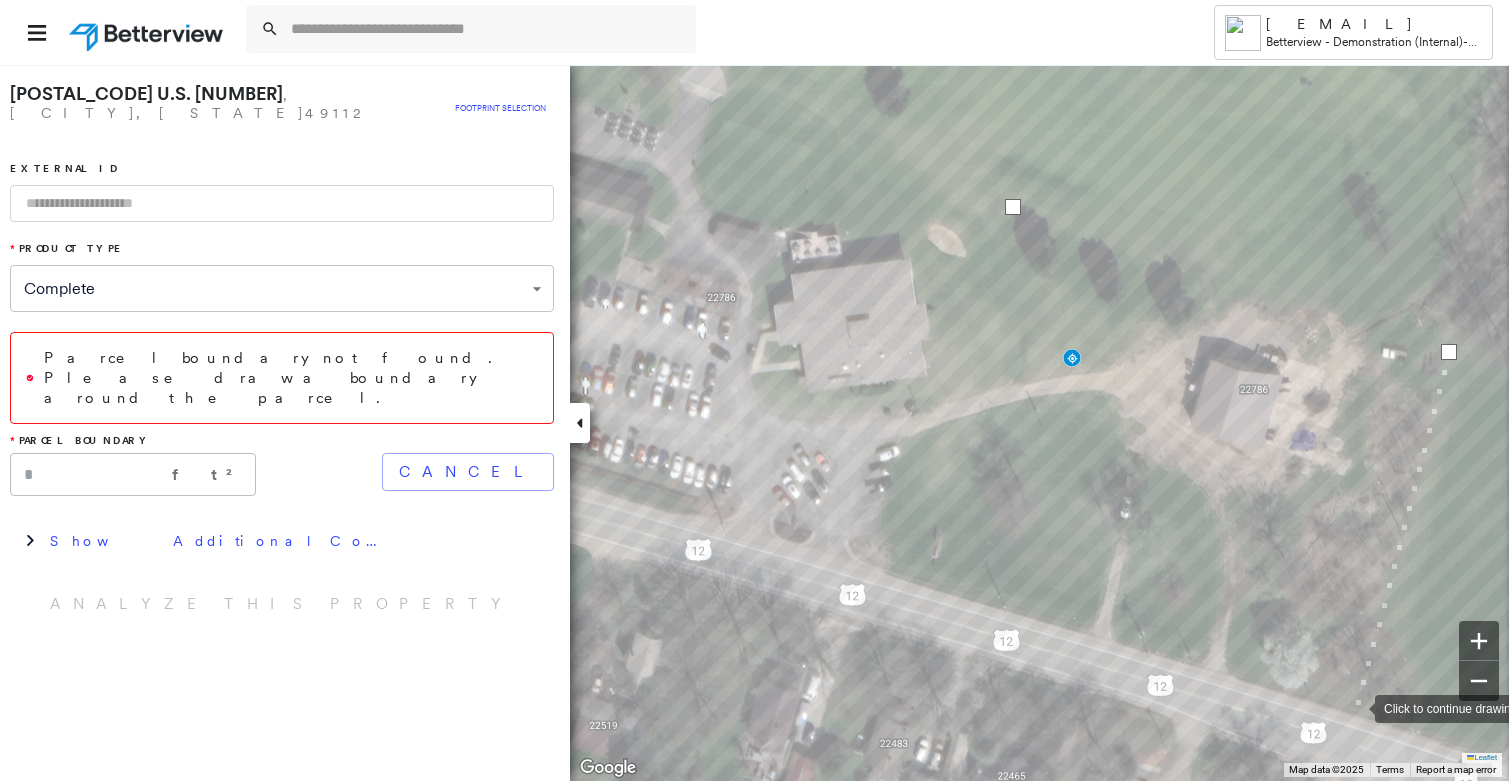 click at bounding box center (1355, 707) 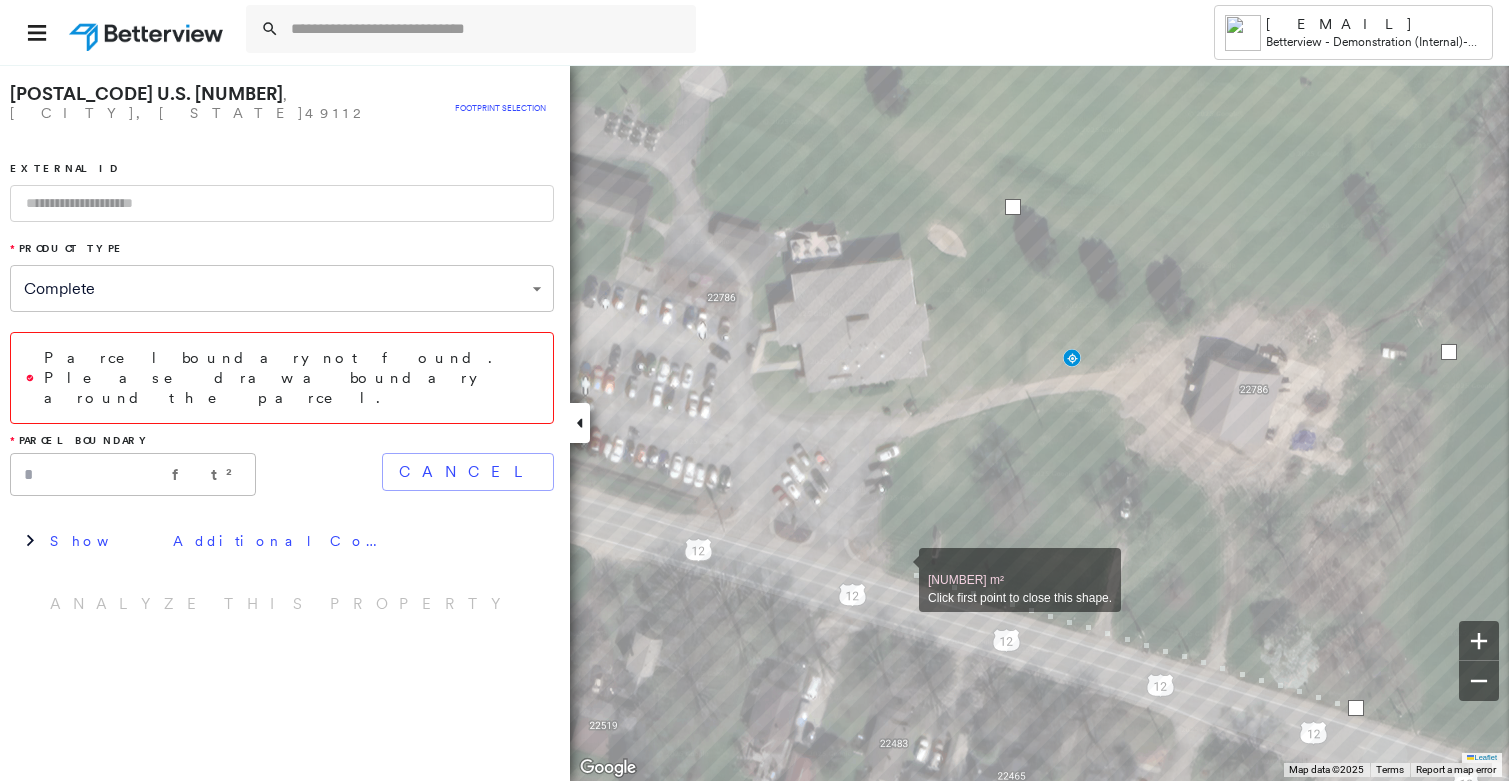 click at bounding box center (899, 569) 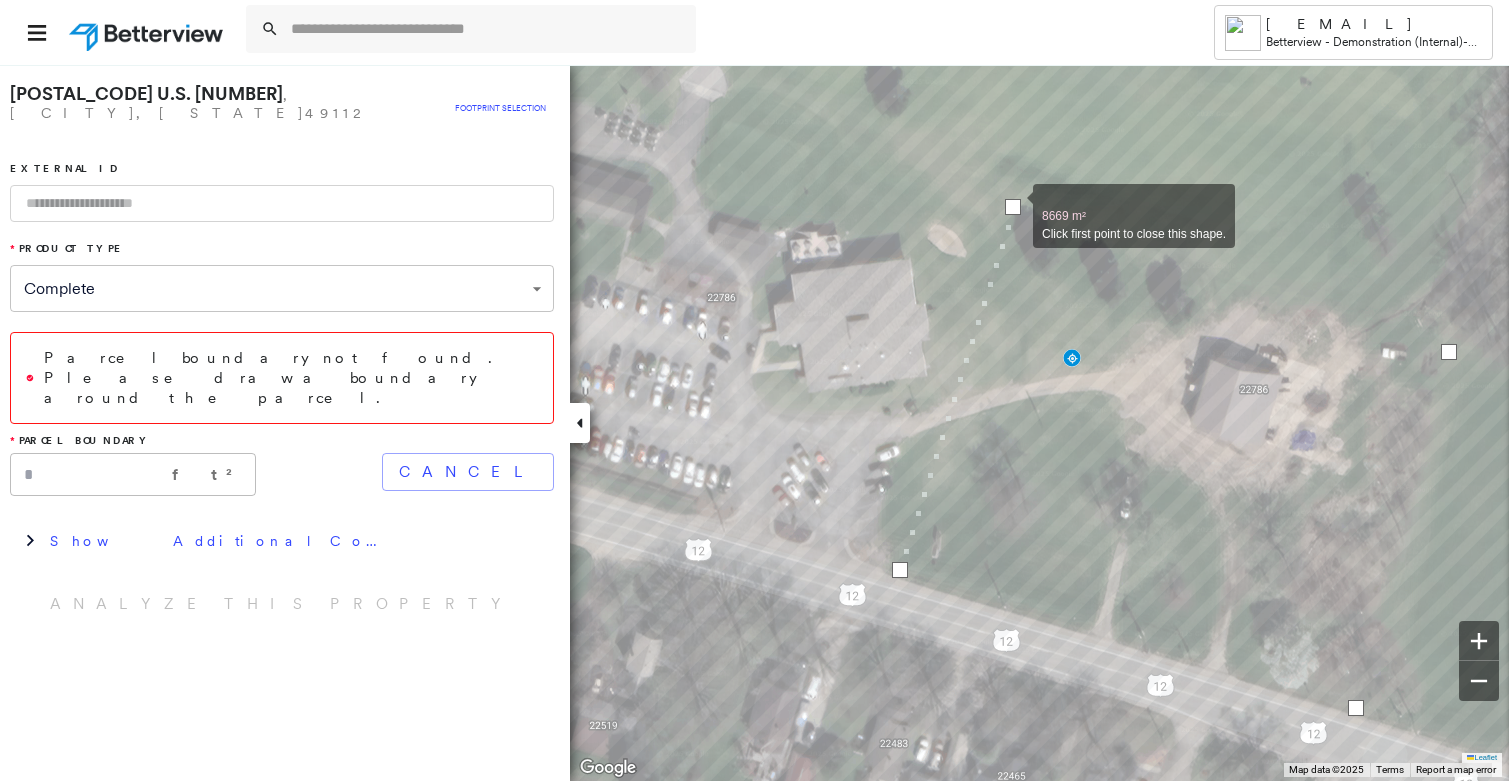 click at bounding box center (1013, 207) 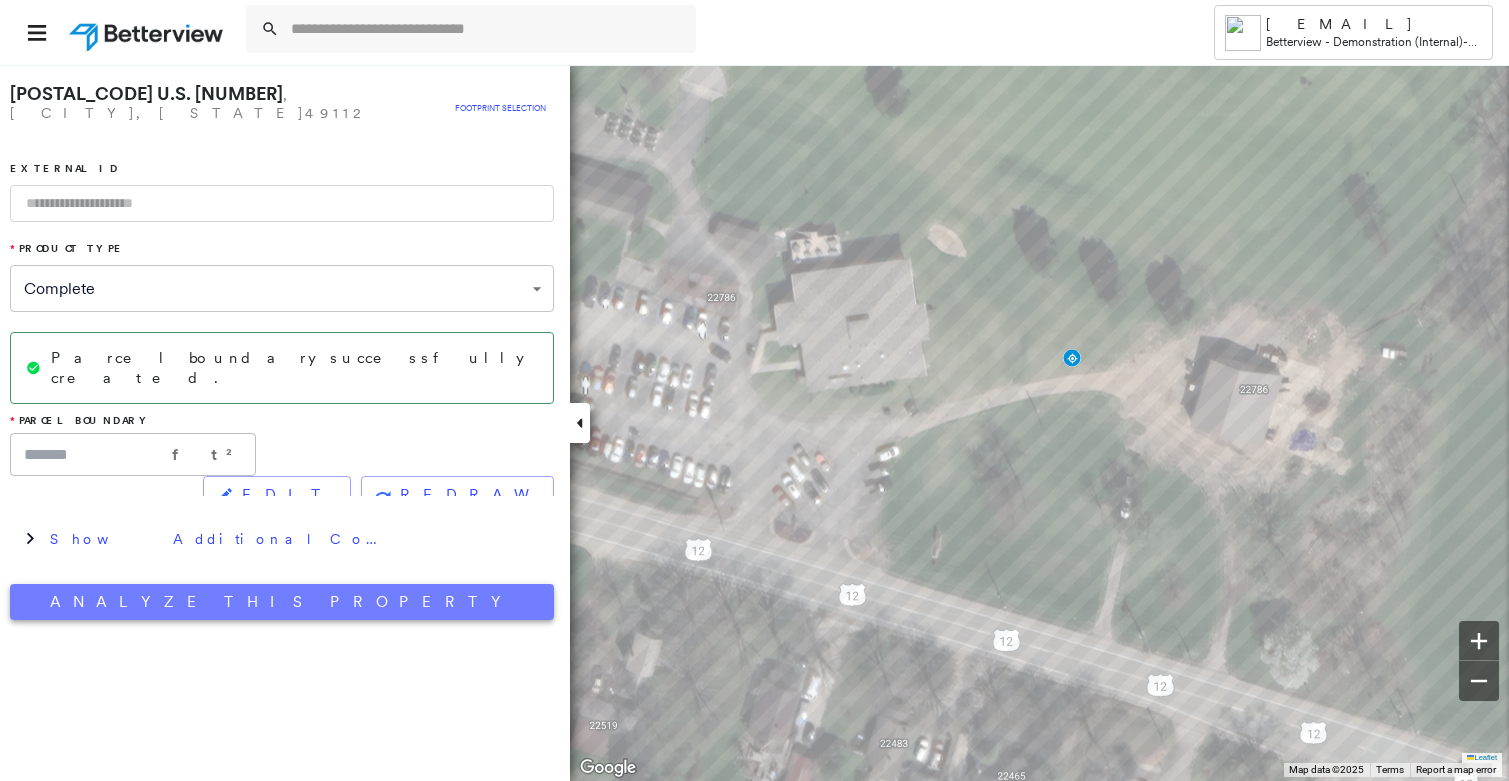 click on "Analyze This Property" at bounding box center (282, 602) 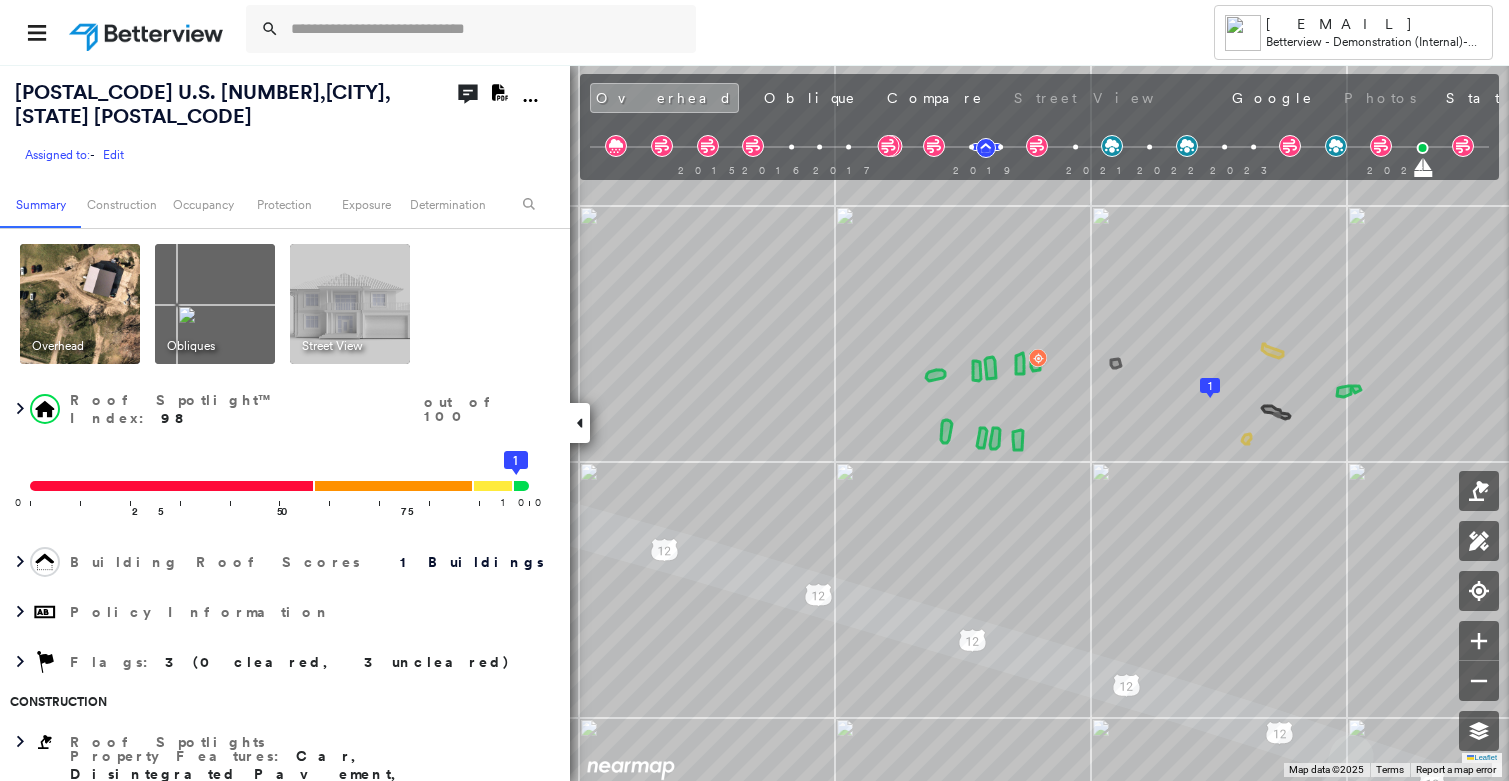 click on "April 12, 2025" at bounding box center (1772, 100) 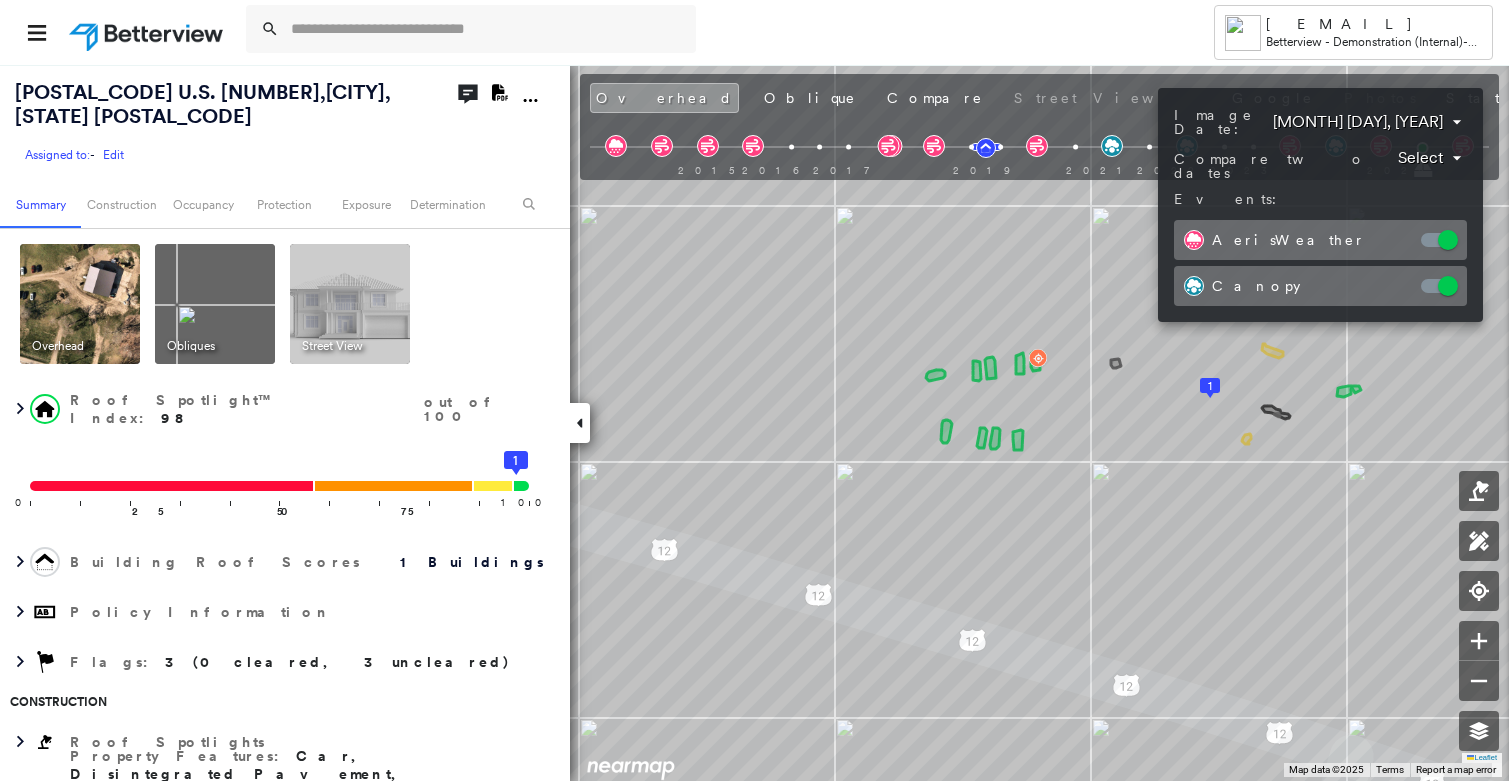 click on "Tower Elliott.Robinson@nearmap.com Betterview - Demonstration (Internal)  -   Elliott's Demo Workspace 22796 U.S. 12 ,  Edwardsburg, MI 49112 Assigned to:  - Edit Assigned to:  - Edit Assigned to:  - Edit Open Comments Download PDF Report Summary Construction Occupancy Protection Exposure Determination Overhead Obliques Street View Roof Spotlight™ Index :  98 out of 100 0 100 25 50 75 1 Building Roof Scores 1 Buildings Policy Information Flags :  3 (0 cleared, 3 uncleared) Construction Roof Spotlights Property Features :  Car, Disintegrated Pavement, Significantly Stained Pavement, Heavy Machinery, Dumpster Roof Age :  5.5 - 6.5 years old. 1 Building 1 :  5.5 - 6.5 years COMPARE Before :  Mar 11, 2019 2,944 ft² After :  Mar 7, 2020 2,944 ft² Roof Size & Shape :  1 building  - Gable | Metal Panel BuildZoom - Building Permit Data and Analysis Occupancy Ownership Place Detail Protection Protection Exposure Fire Path FEMA Risk Index Wind Claim Predictor: Most Risky 1   out of  5 Hail 4   out of  5 Flood 1   5" at bounding box center (754, 390) 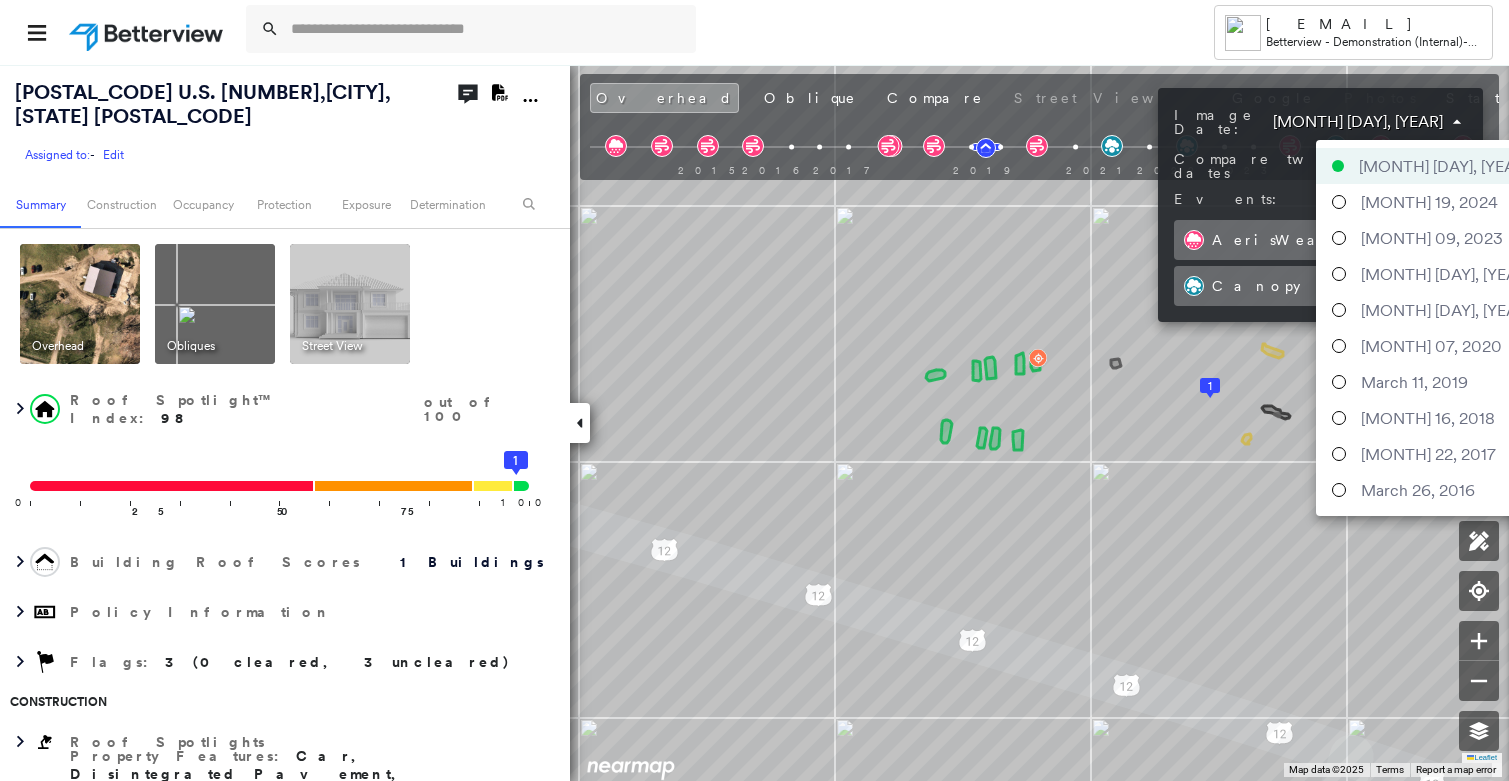 click on "March 26, 2016" at bounding box center [1418, 490] 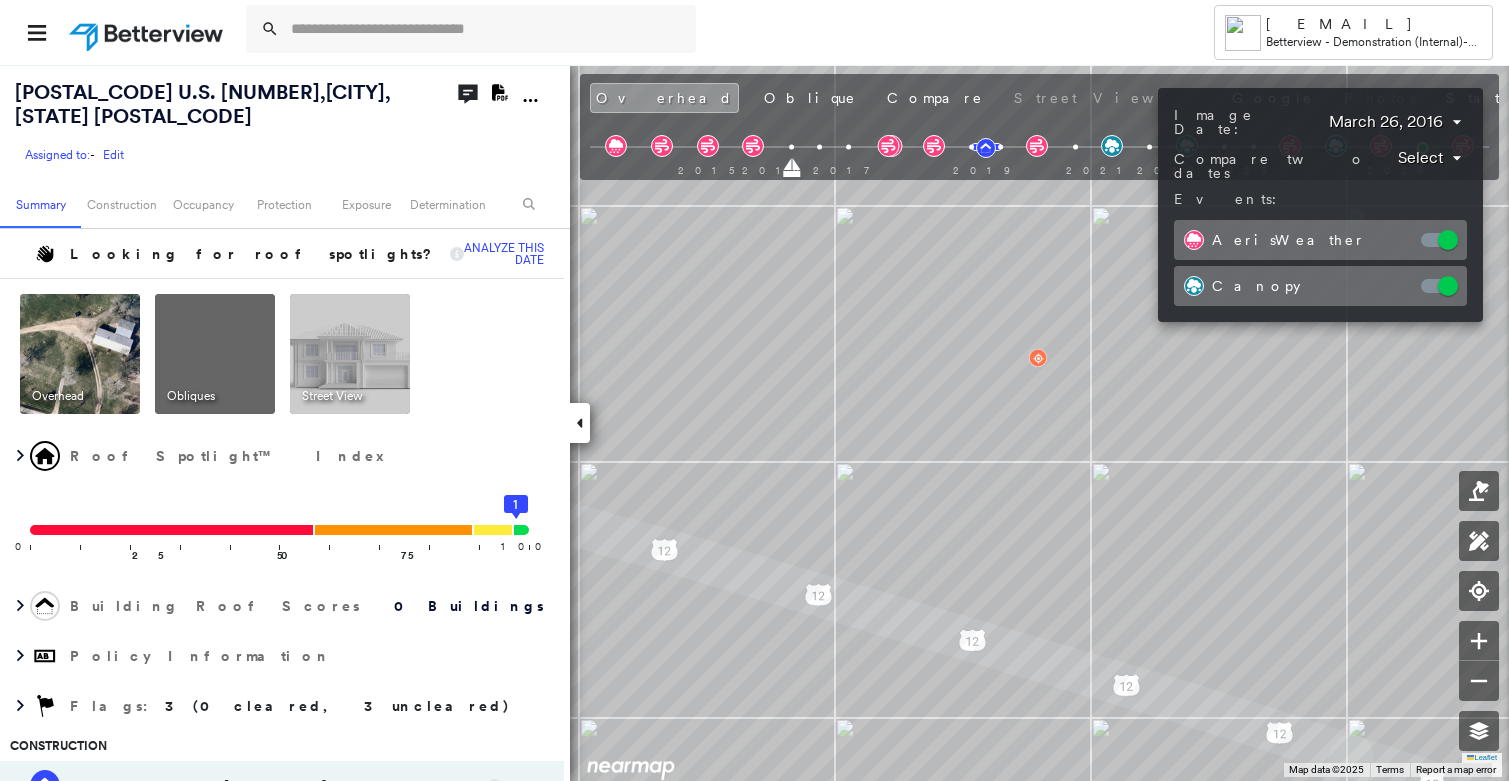 drag, startPoint x: 1036, startPoint y: 413, endPoint x: 990, endPoint y: 463, distance: 67.941154 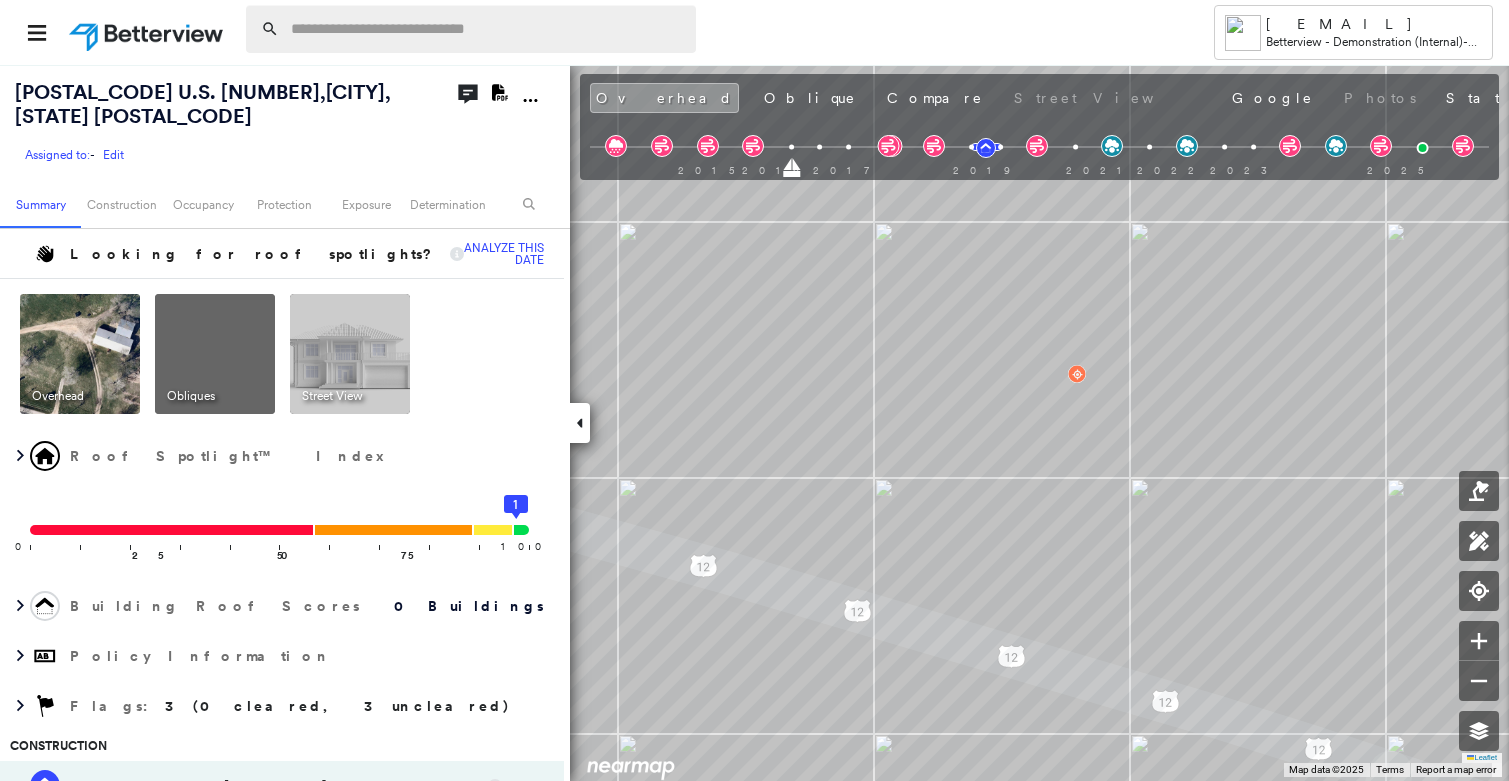 click at bounding box center [487, 29] 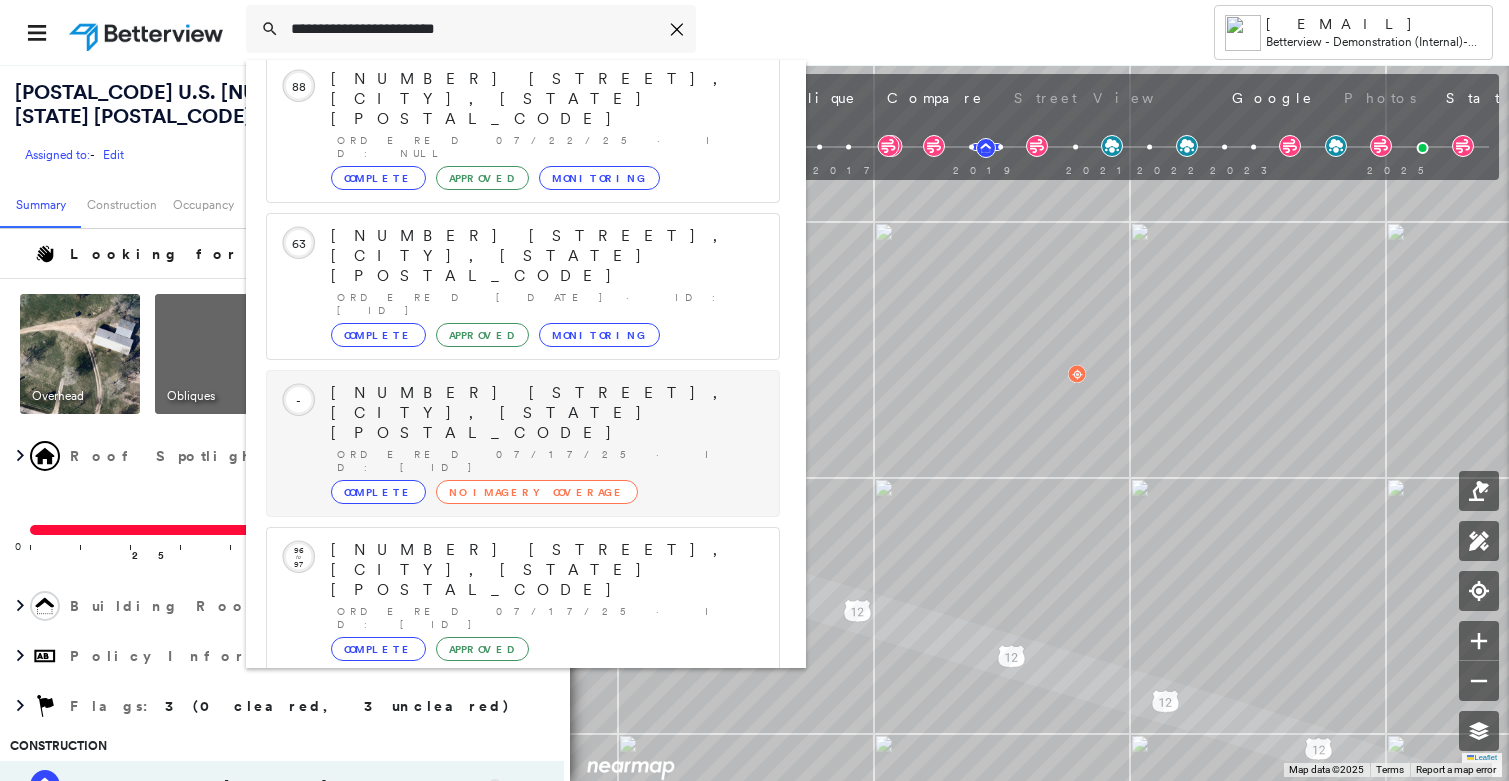 scroll, scrollTop: 211, scrollLeft: 0, axis: vertical 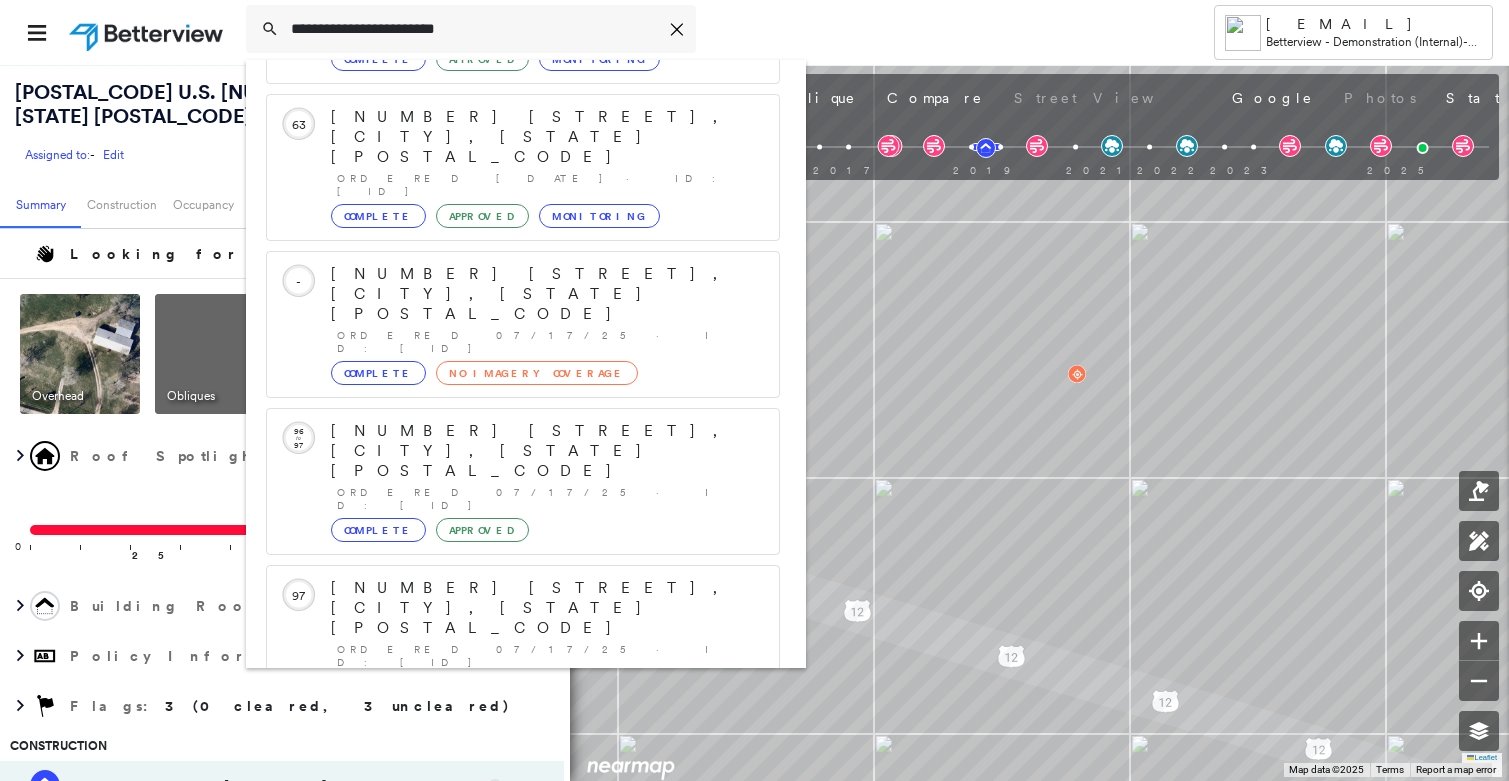 type on "**********" 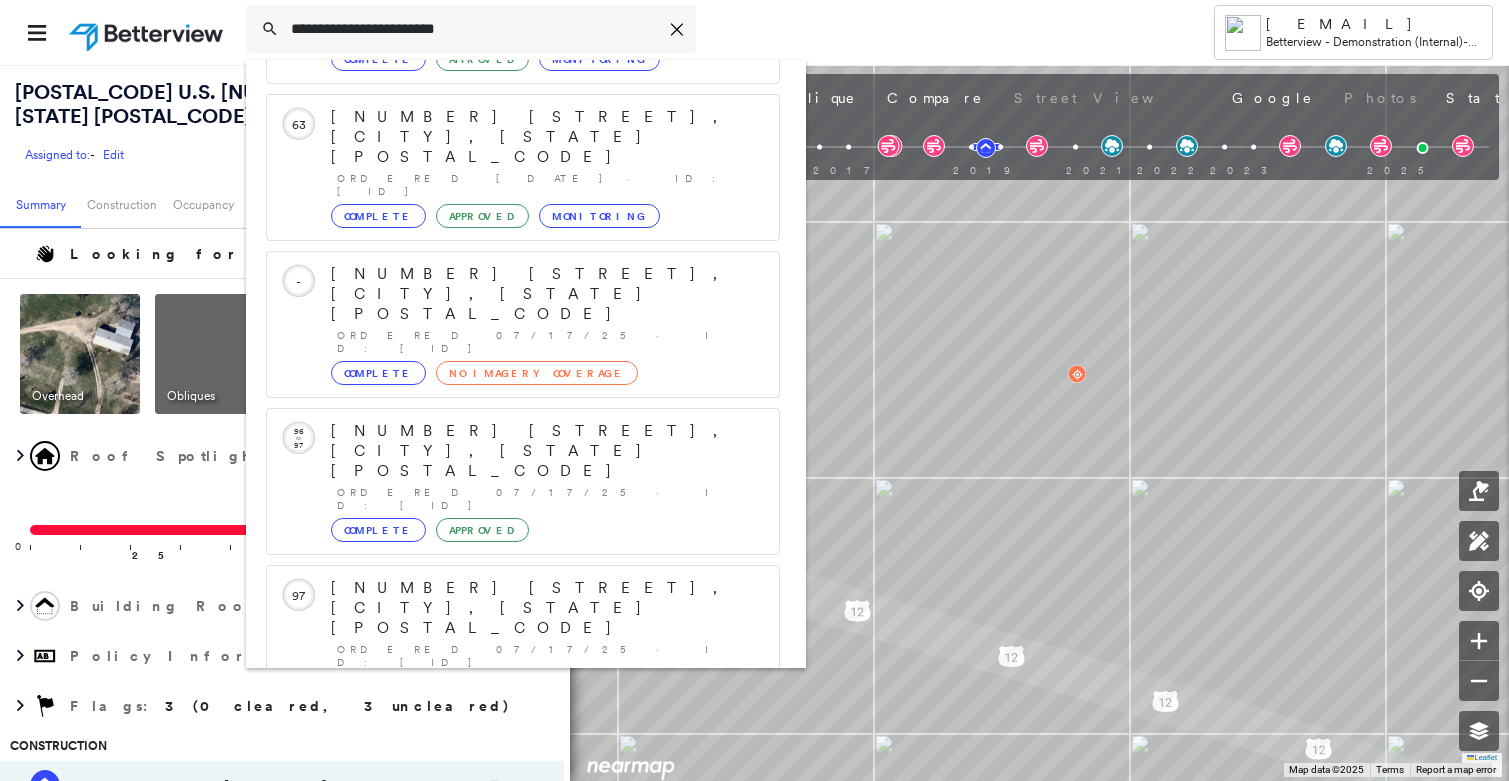 click on "6221 Ohio 274, Celina, OH, USA Group Created with Sketch." at bounding box center (523, 900) 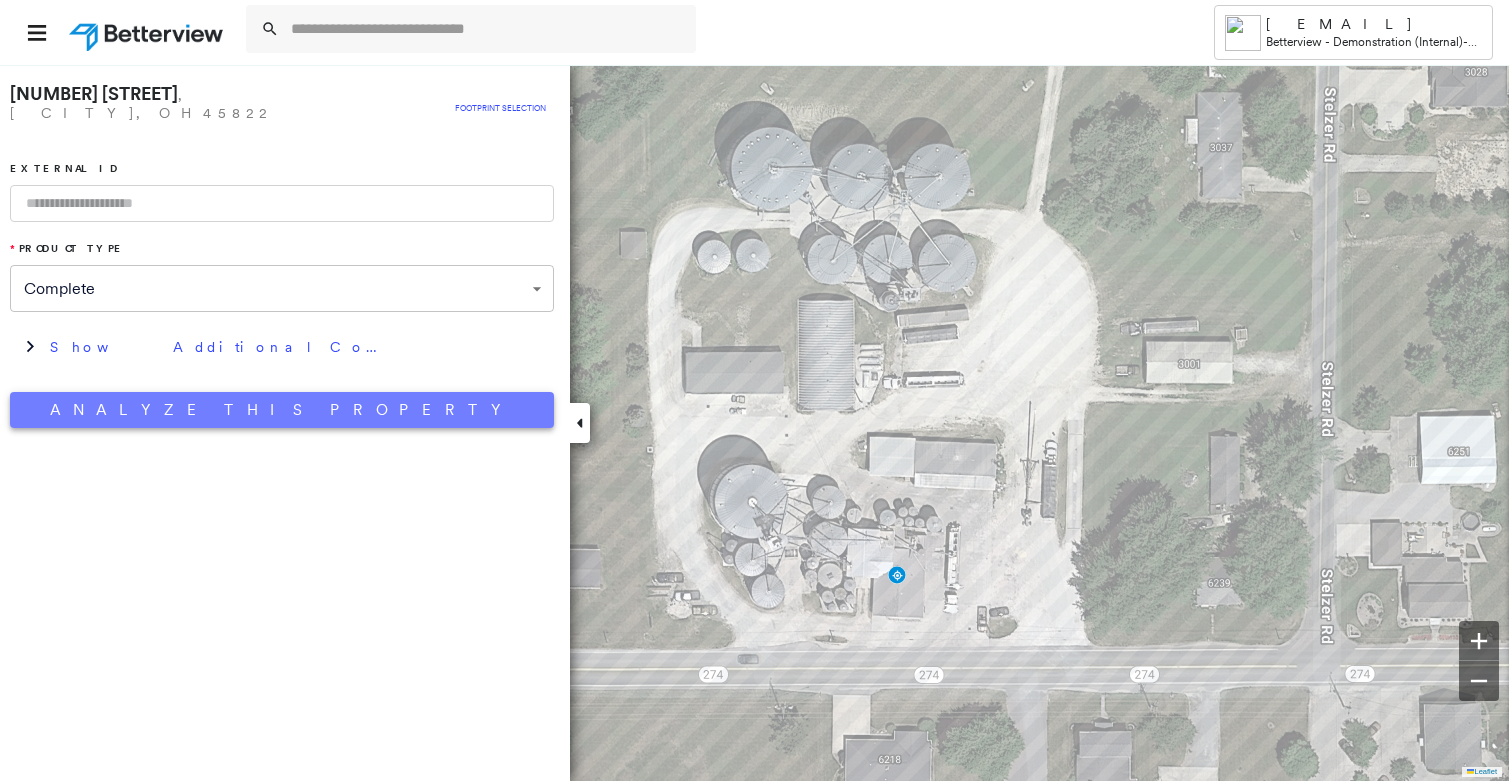 click on "Analyze This Property" at bounding box center (282, 410) 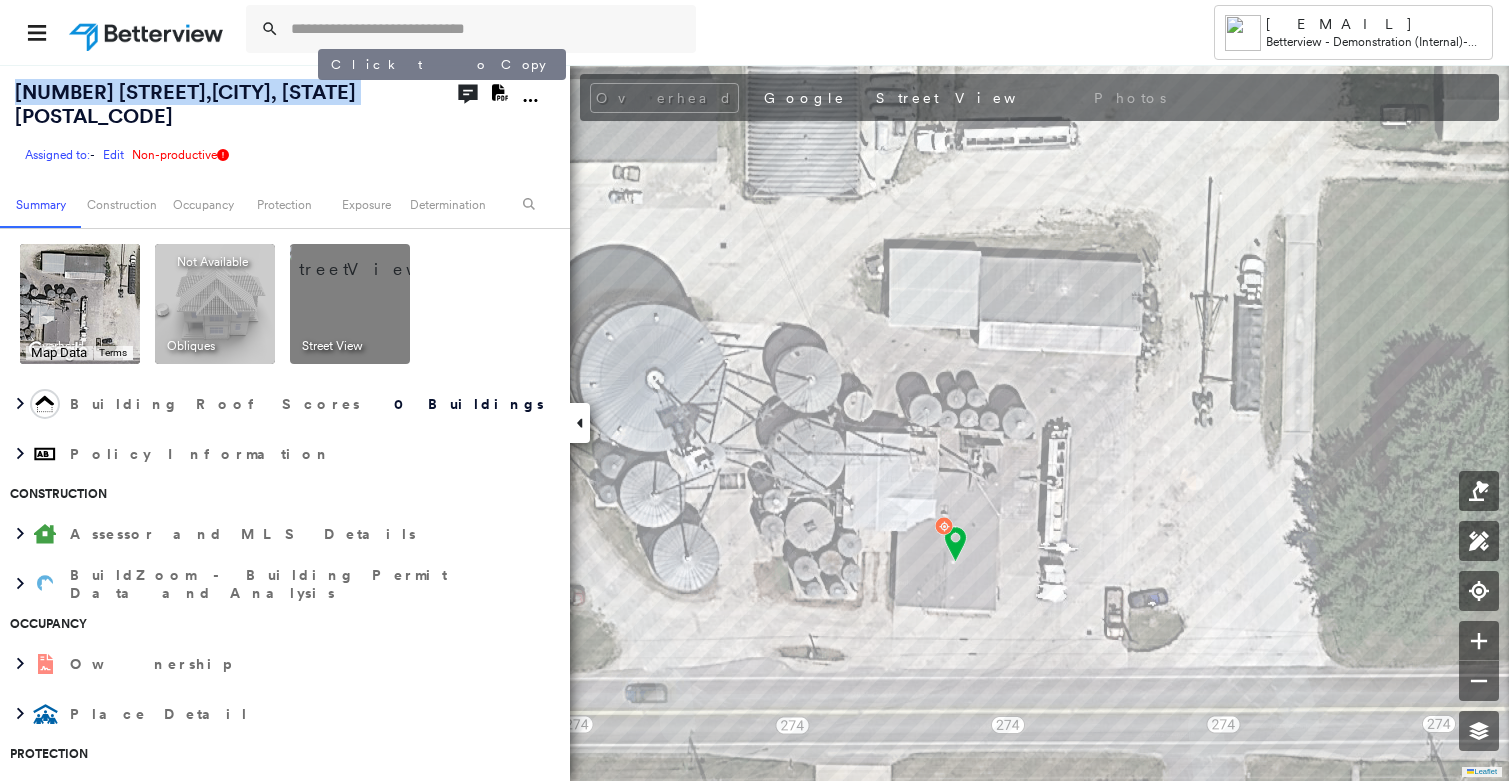 drag, startPoint x: 13, startPoint y: 87, endPoint x: 316, endPoint y: 94, distance: 303.08084 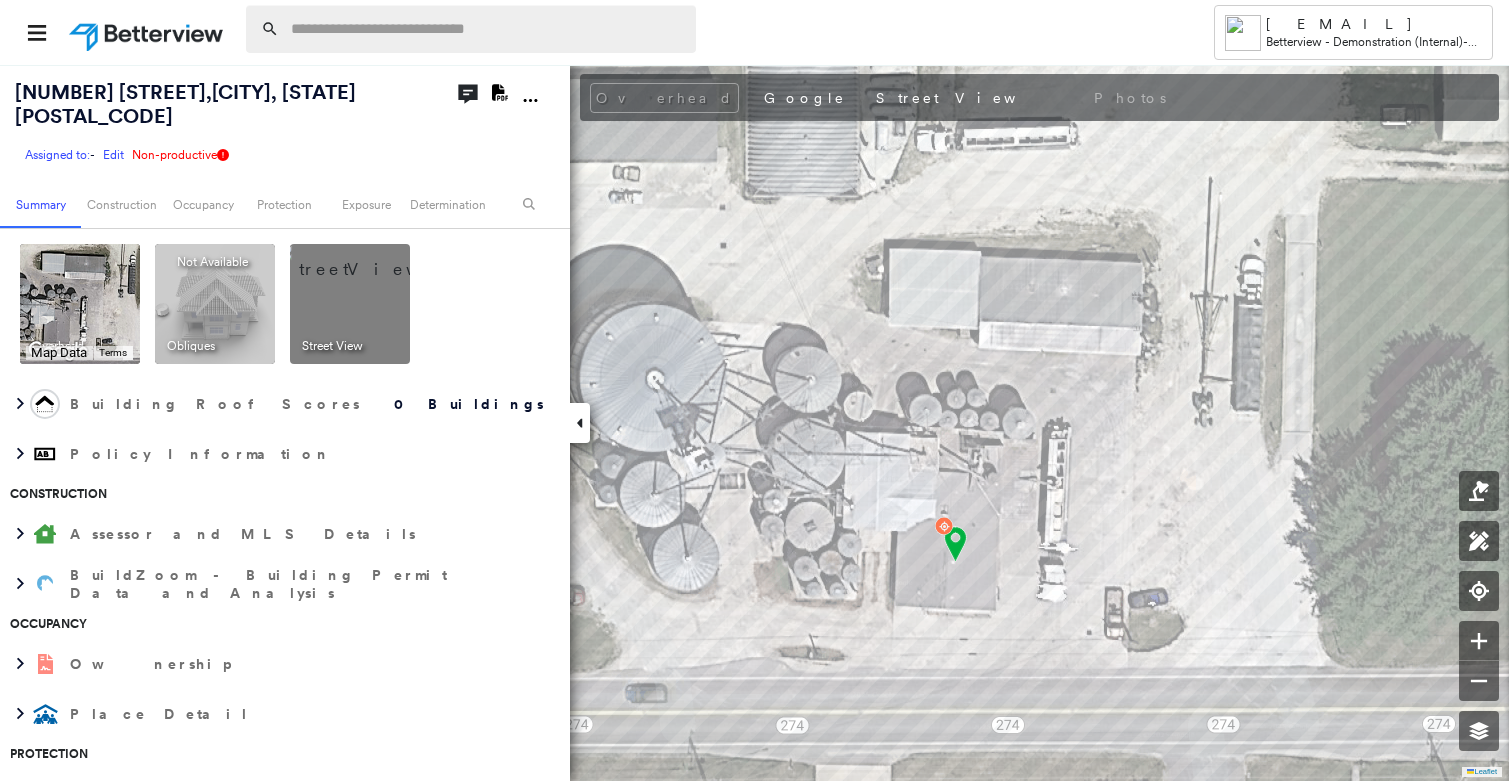 click at bounding box center [487, 29] 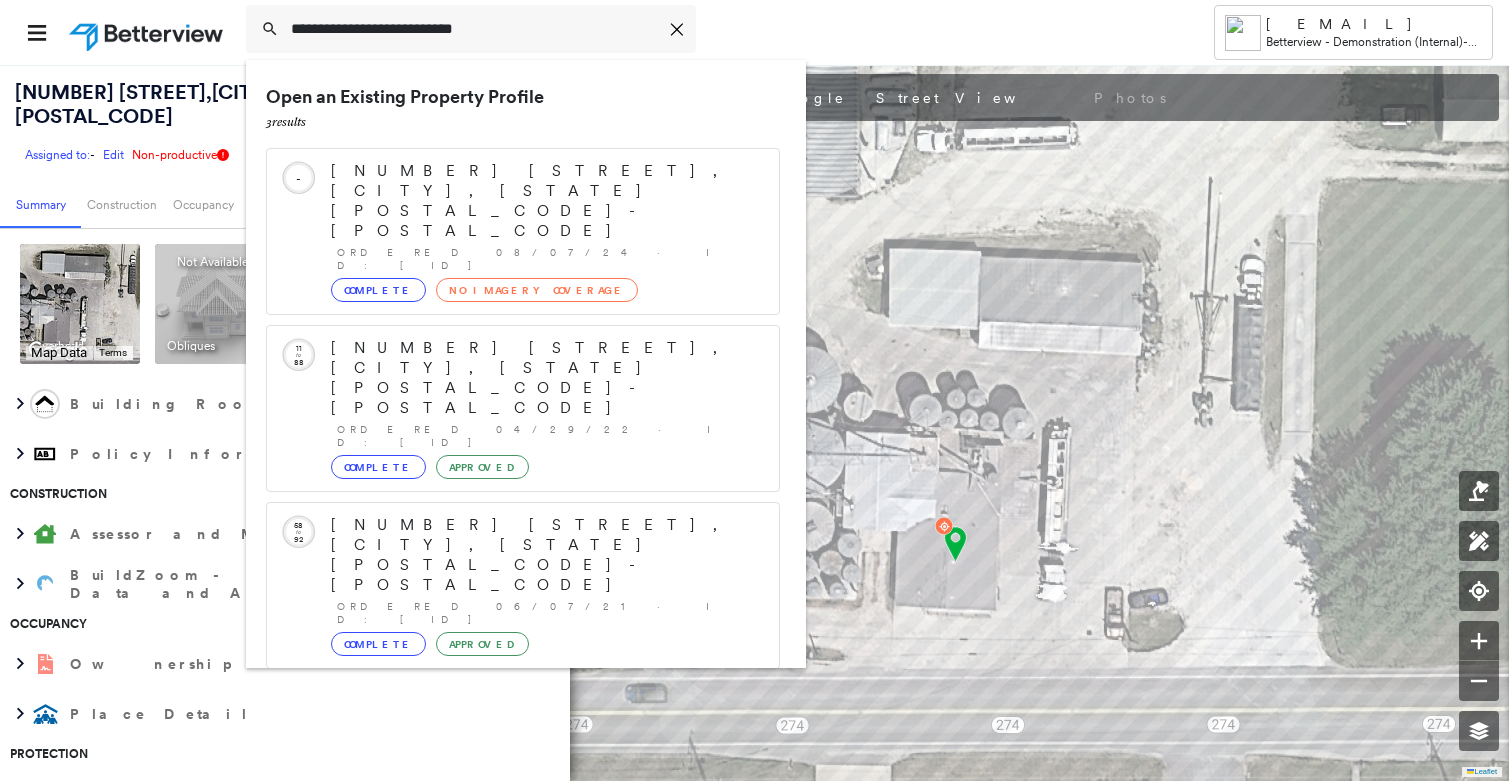 type on "**********" 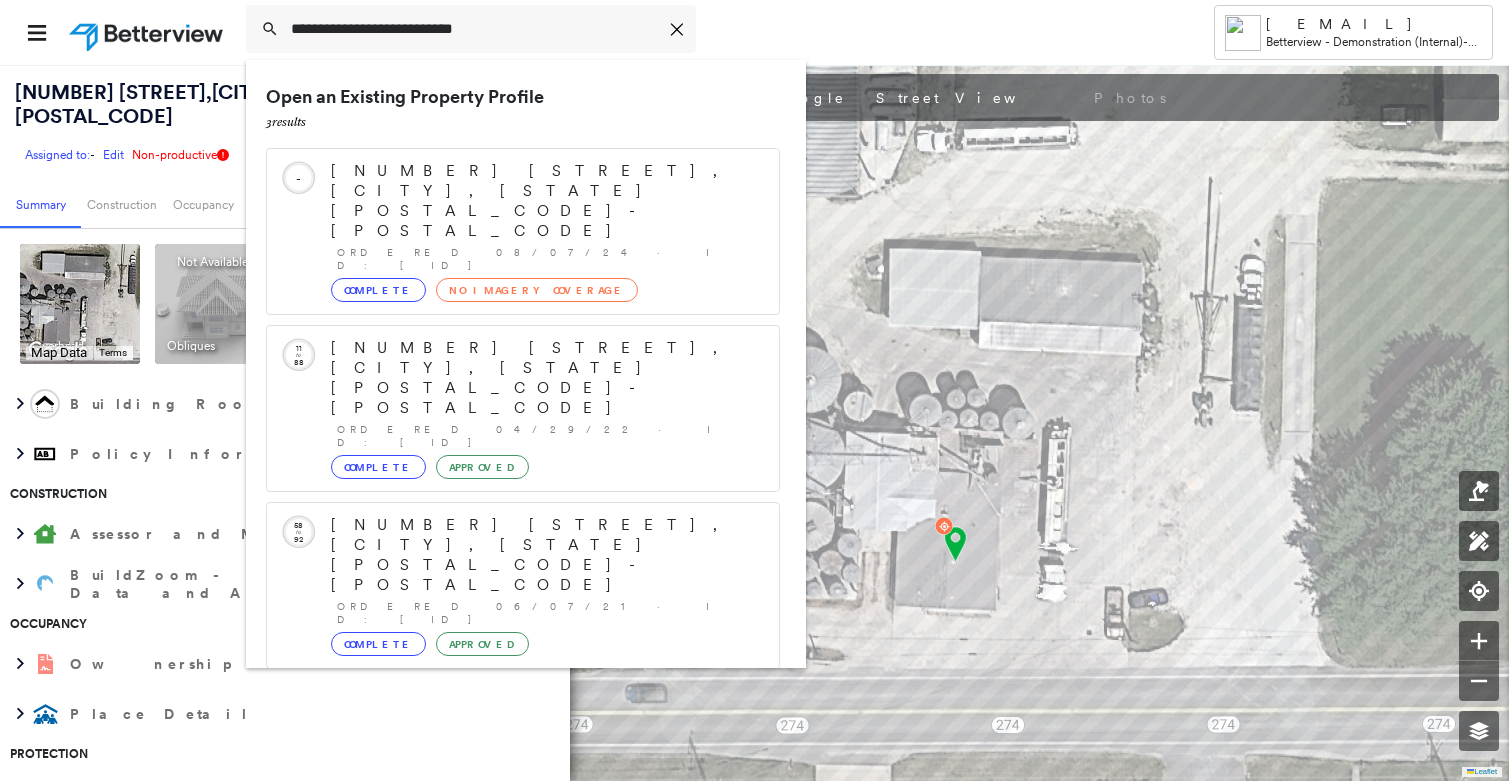 click on "6295 W Lincoln Hwy, Elida, OH 45807 Group Created with Sketch." at bounding box center (523, 805) 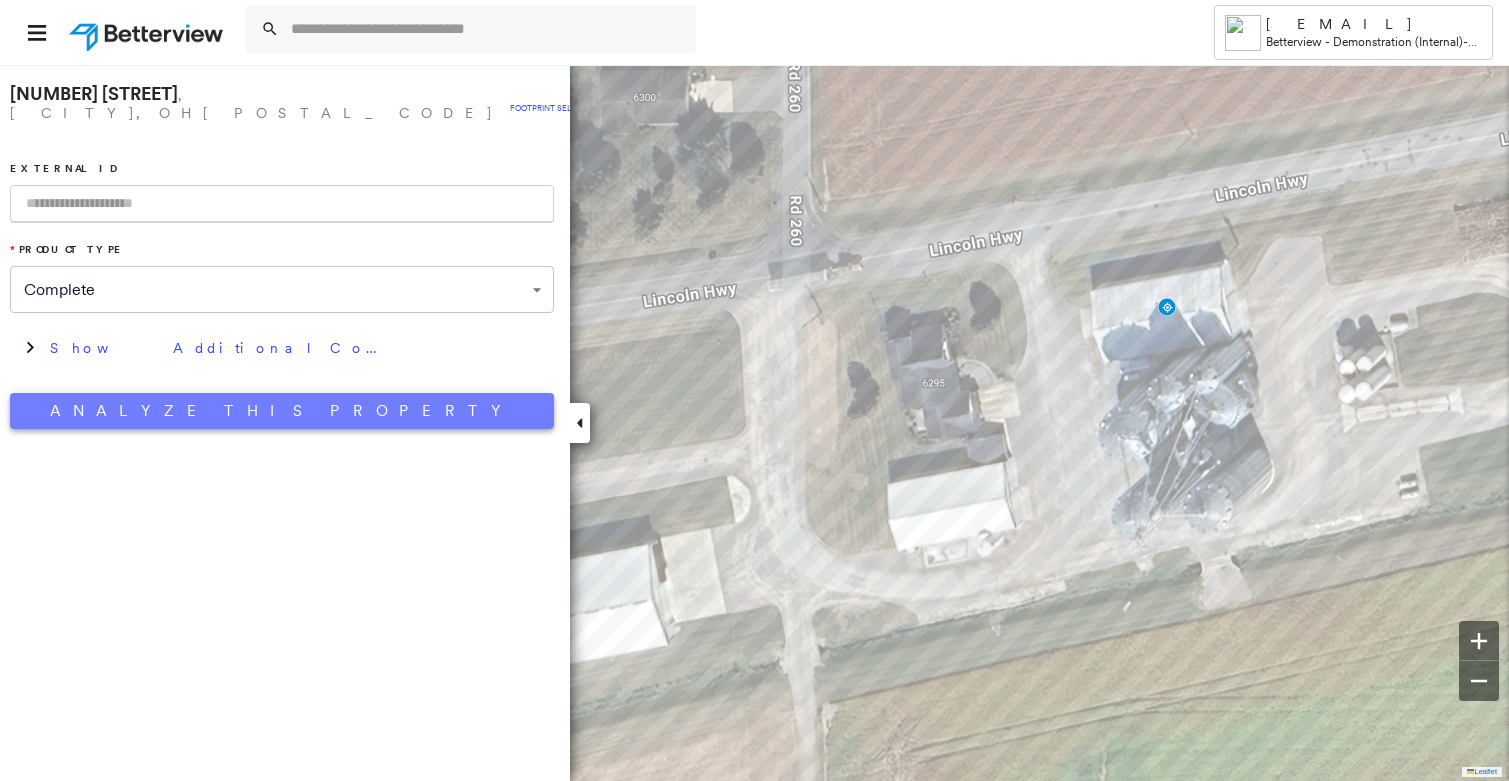 click on "Analyze This Property" at bounding box center [282, 411] 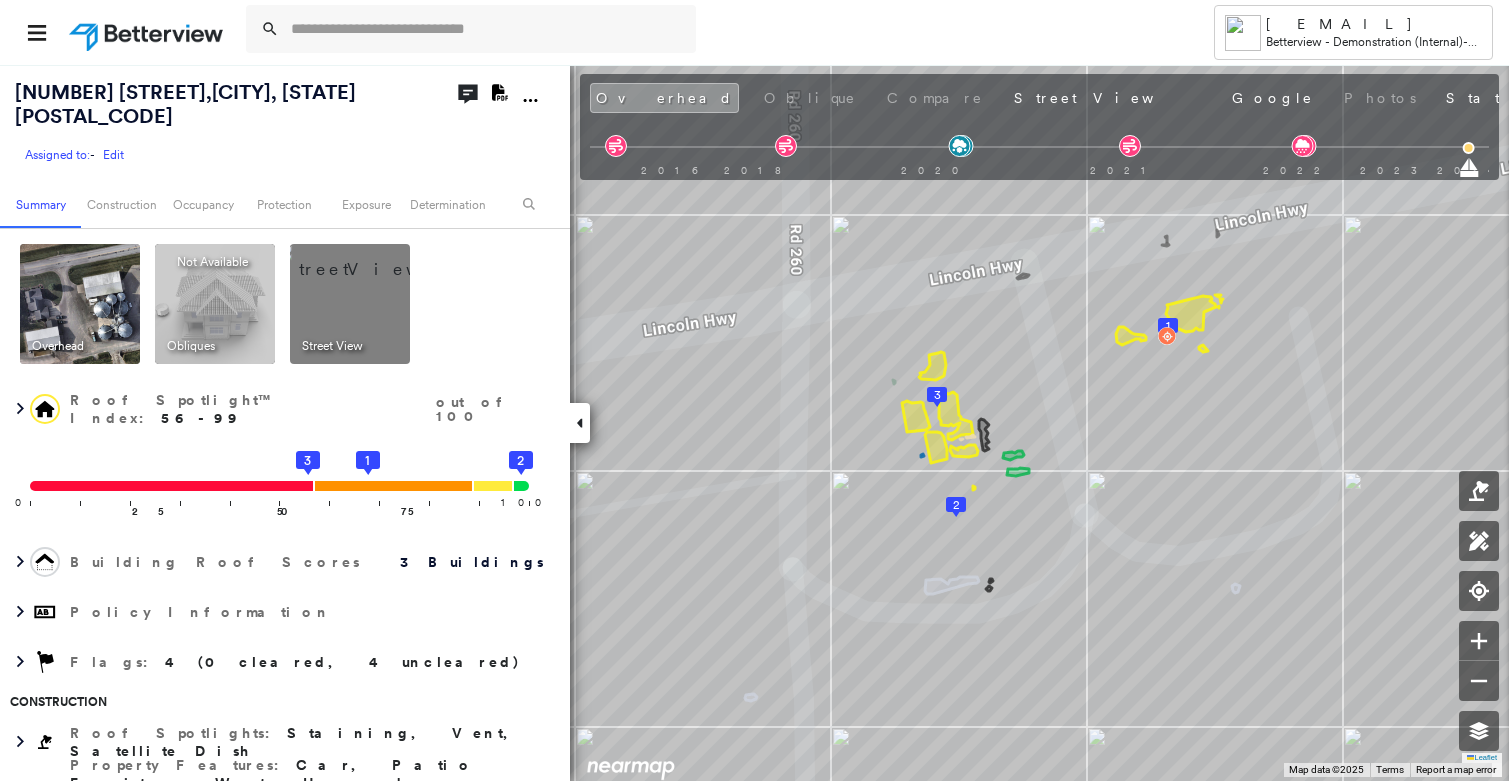 click on "May 31, 2024" at bounding box center [1688, 100] 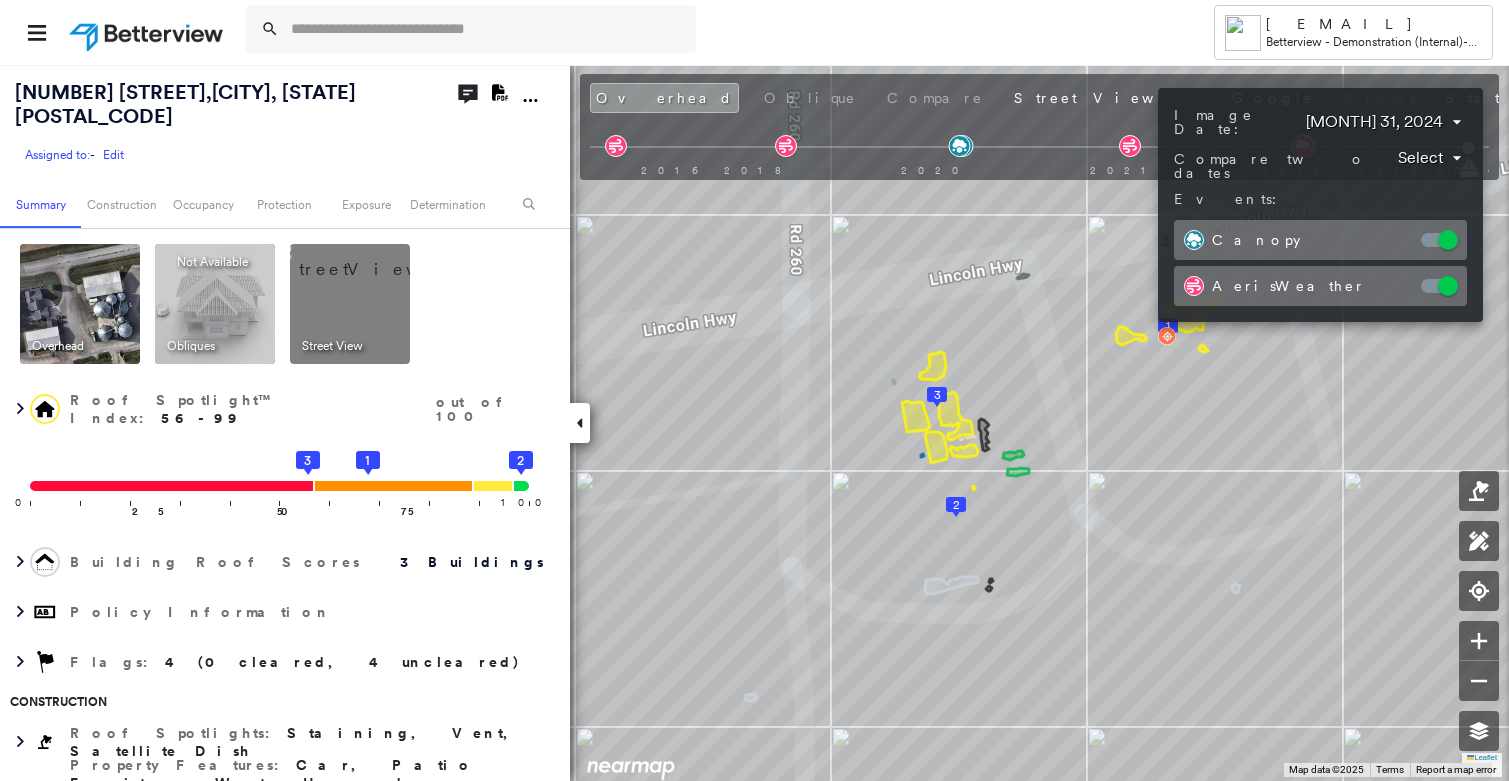 click on "Tower Elliott.Robinson@nearmap.com Betterview - Demonstration (Internal)  -   Elliott's Demo Workspace 6295 W Lincoln Hwy ,  Elida, OH 45807 Assigned to:  - Edit Assigned to:  - Edit Assigned to:  - Edit Open Comments Download PDF Report Summary Construction Occupancy Protection Exposure Determination Overhead Obliques Not Available ; Street View Roof Spotlight™ Index :  56-99 out of 100 0 100 25 50 75 3 1 2 Building Roof Scores 3 Buildings Policy Information Flags :  4 (0 cleared, 4 uncleared) Construction Roof Spotlights :  Staining, Vent, Satellite Dish Property Features :  Car, Patio Furniture, Water Hazard, Cracked Pavement, Disintegrated Pavement and 1 more Roof Size & Shape :  3 buildings  BuildZoom - Building Permit Data and Analysis Occupancy Ownership Place Detail Protection Protection Exposure Fire Path FEMA Risk Index Hail Claim Predictor: More Risky 2   out of  5 Wind Claim Predictor: More Risky 2   out of  5 Flood Regional Hazard: 1   out of  5 Crime Regional Hazard: 3   out of  5 Present   :" at bounding box center (754, 390) 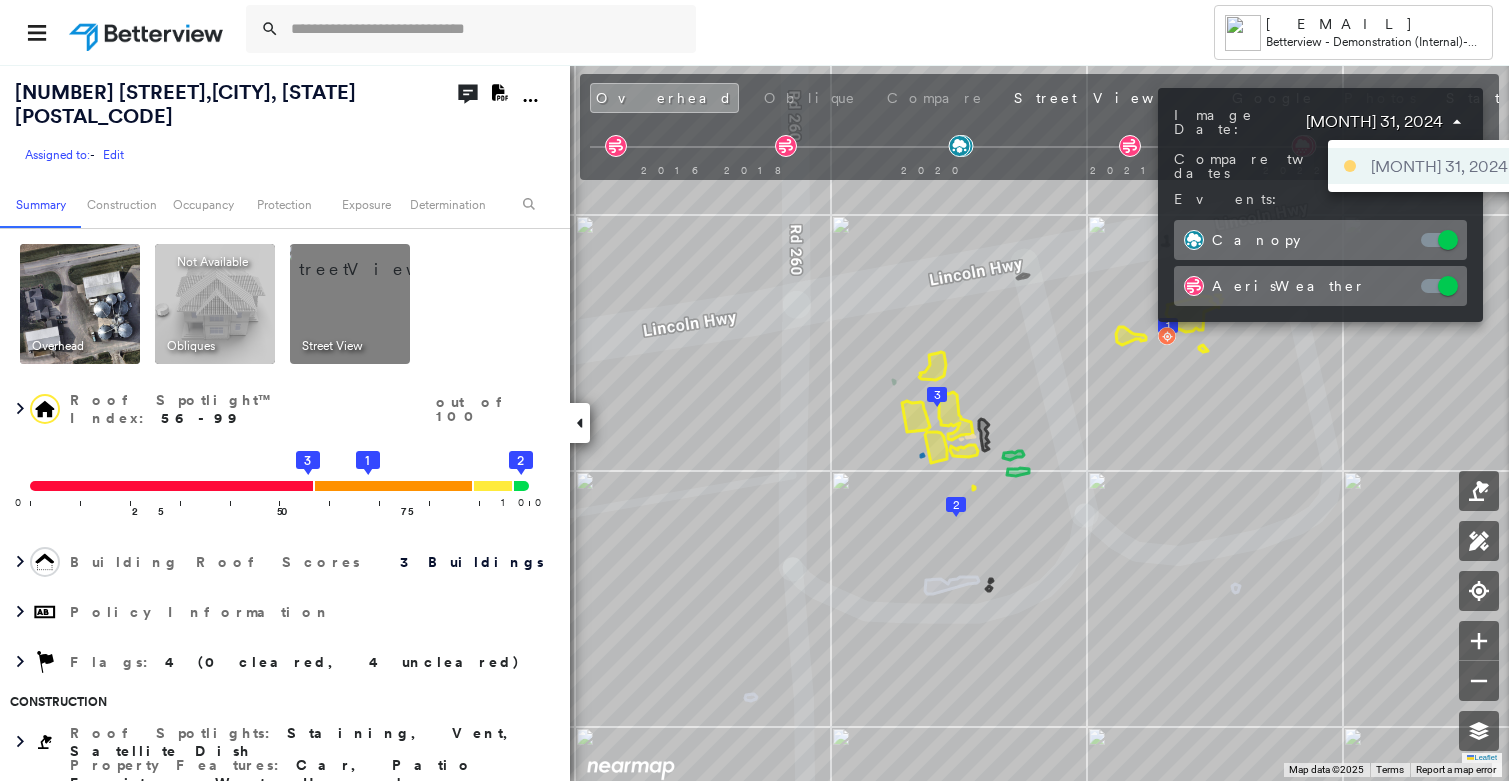 click at bounding box center (754, 390) 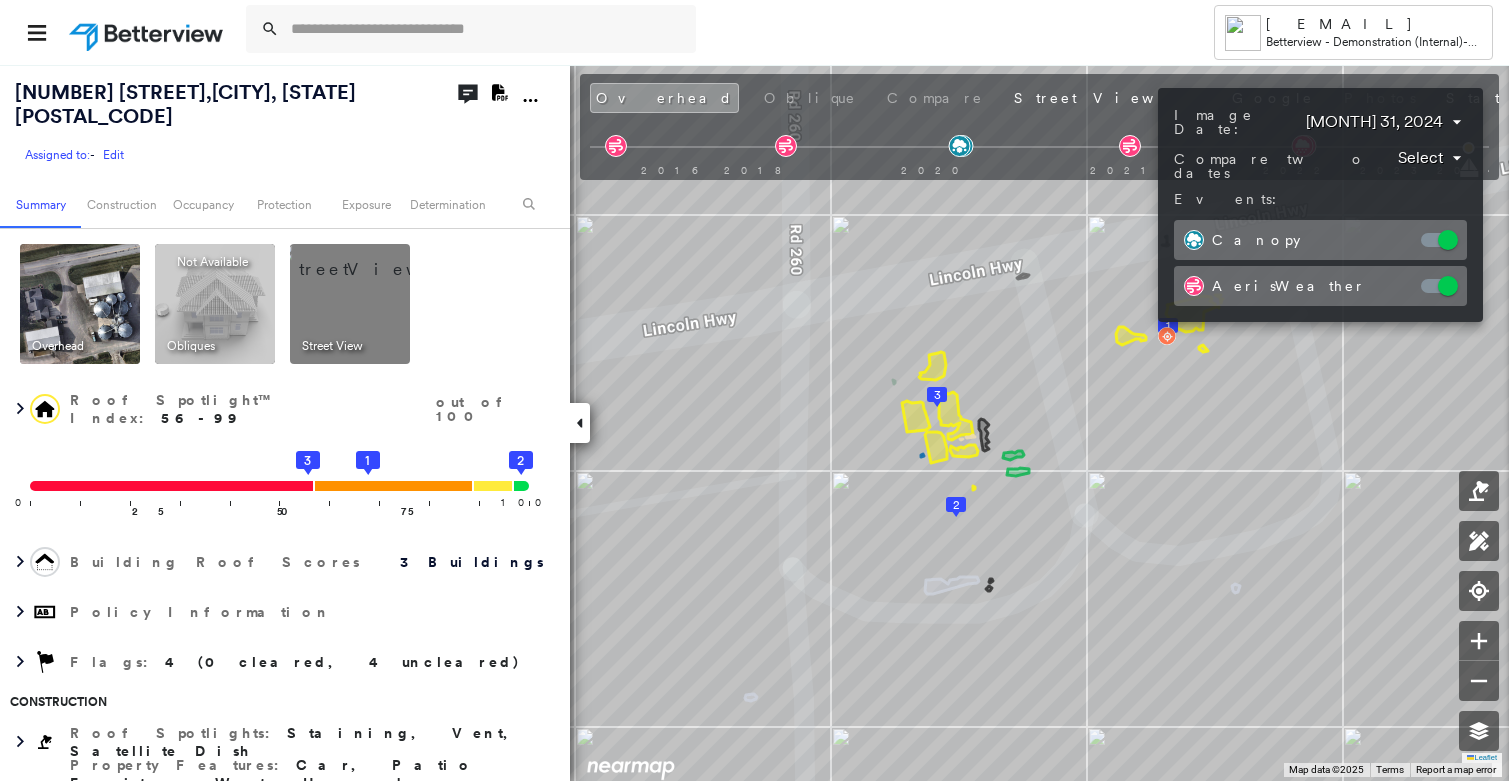 click at bounding box center [754, 390] 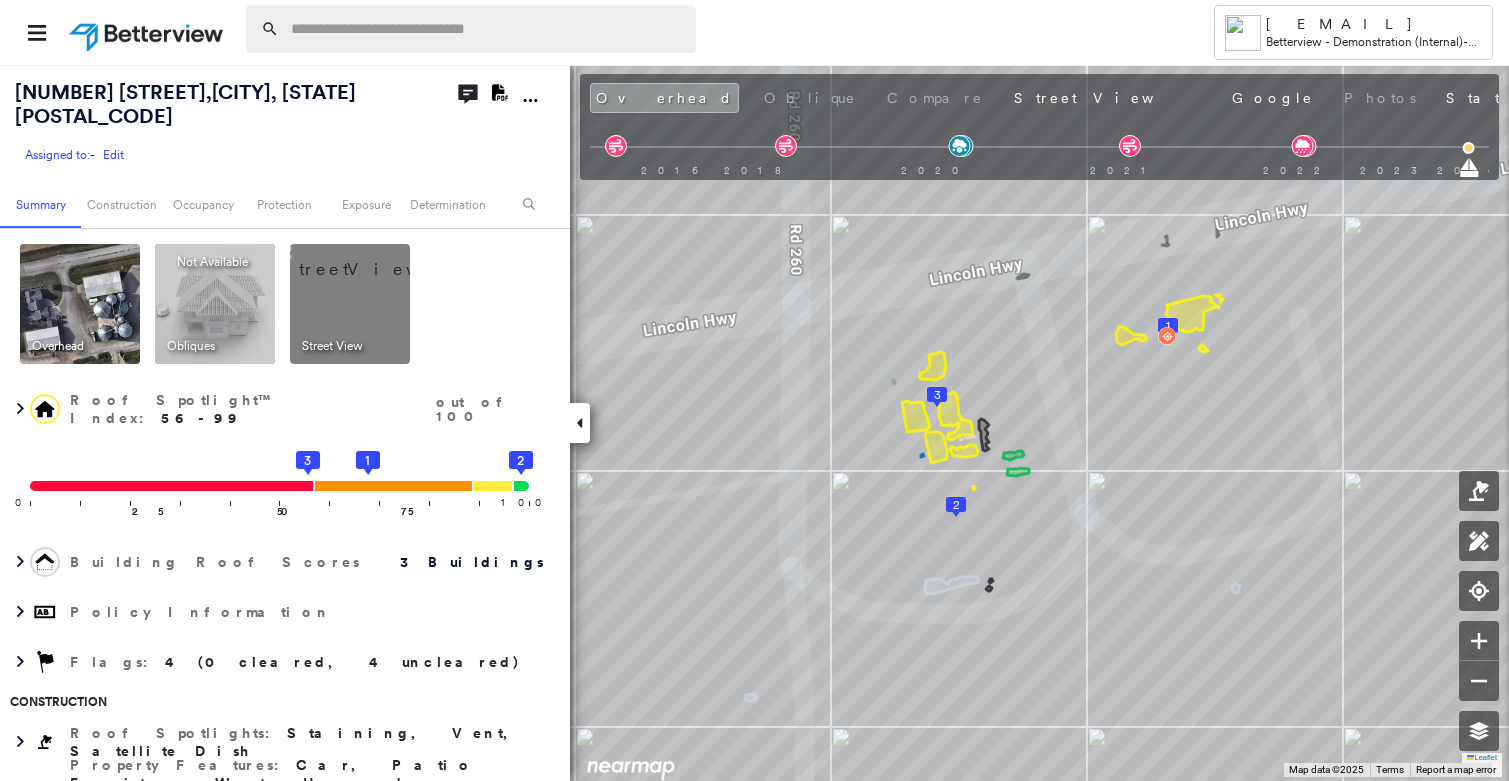 click at bounding box center (487, 29) 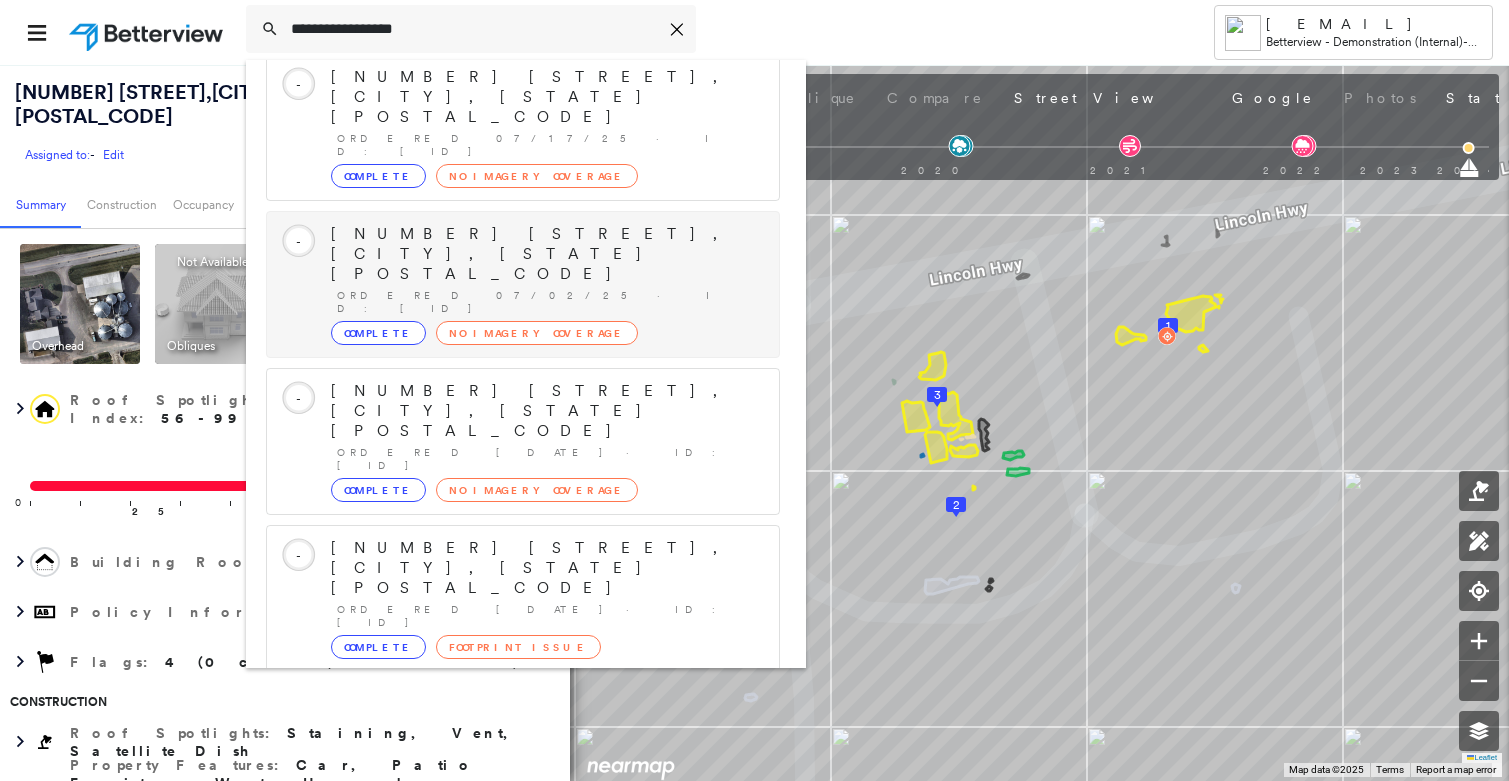 scroll, scrollTop: 211, scrollLeft: 0, axis: vertical 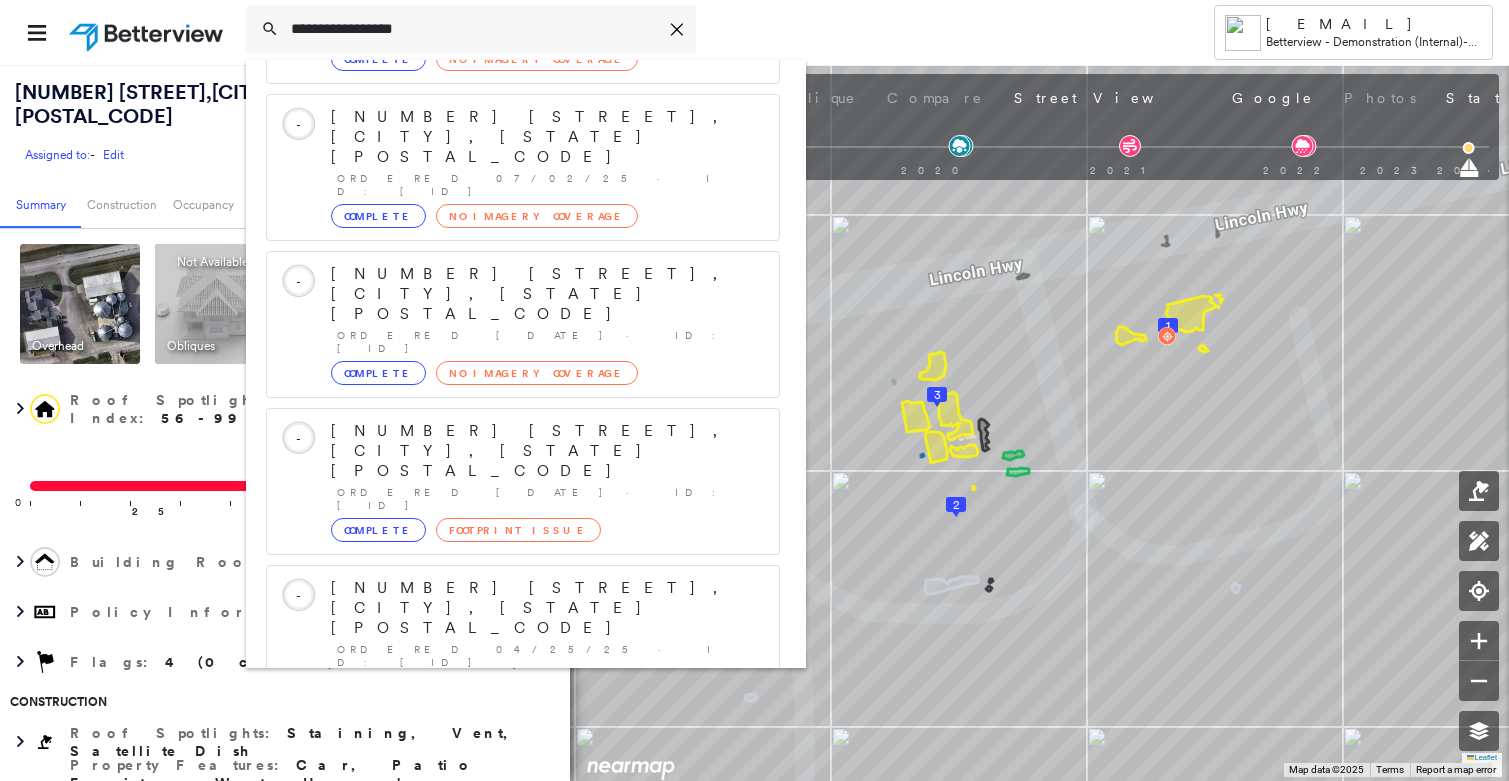 type on "**********" 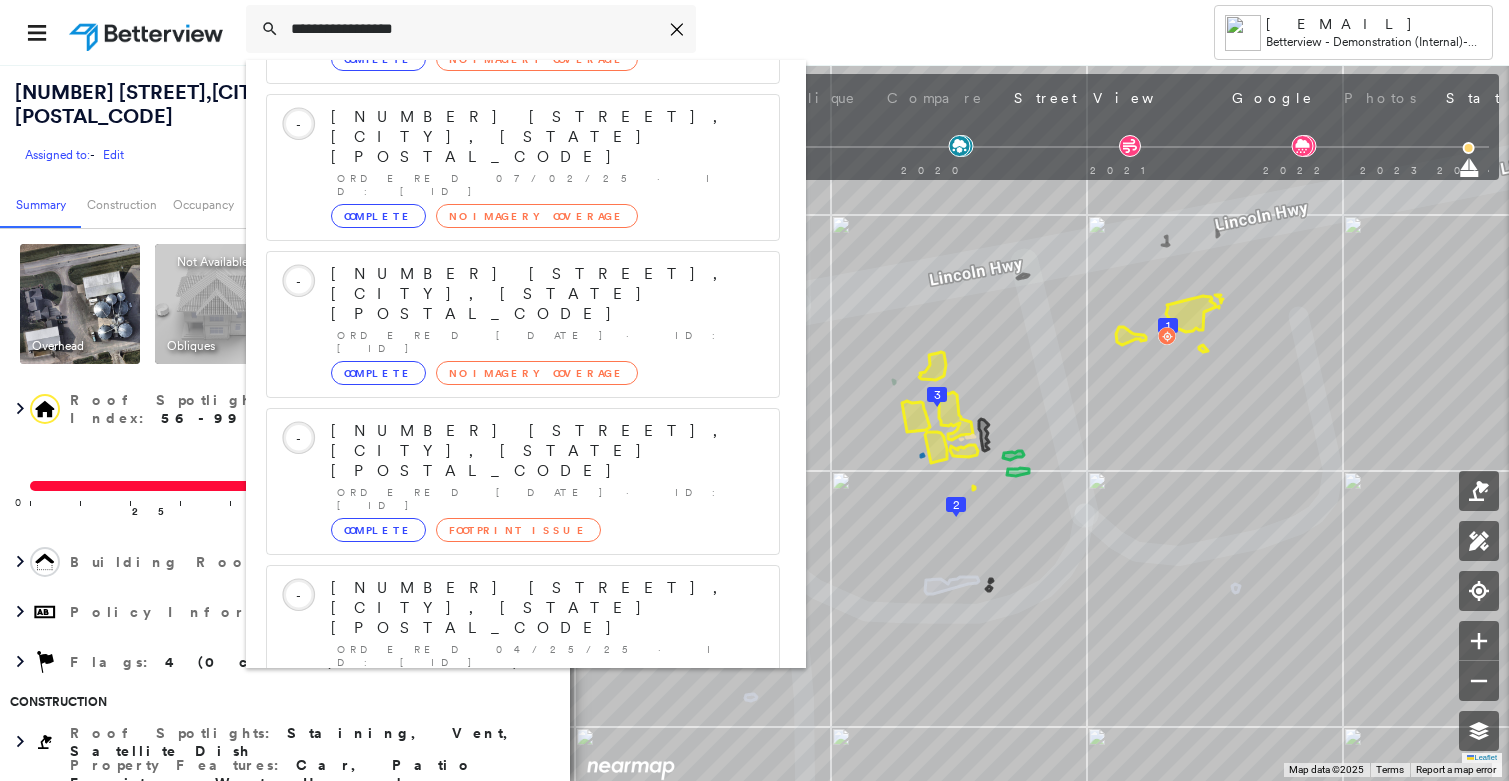 click on "4325 N 675 W, Shipshewana, IN 46565 Group Created with Sketch." at bounding box center [523, 900] 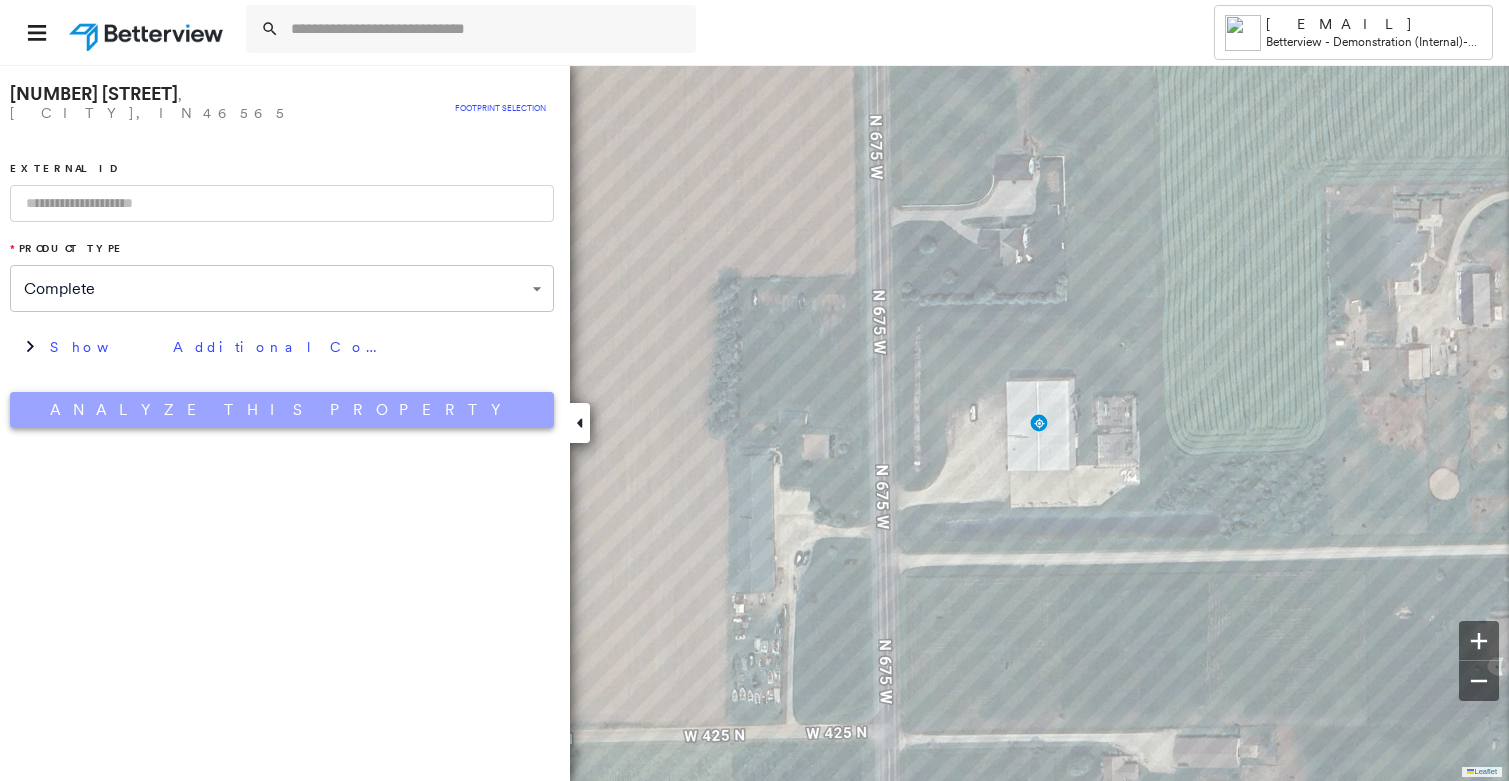 click on "Analyze This Property" at bounding box center (282, 410) 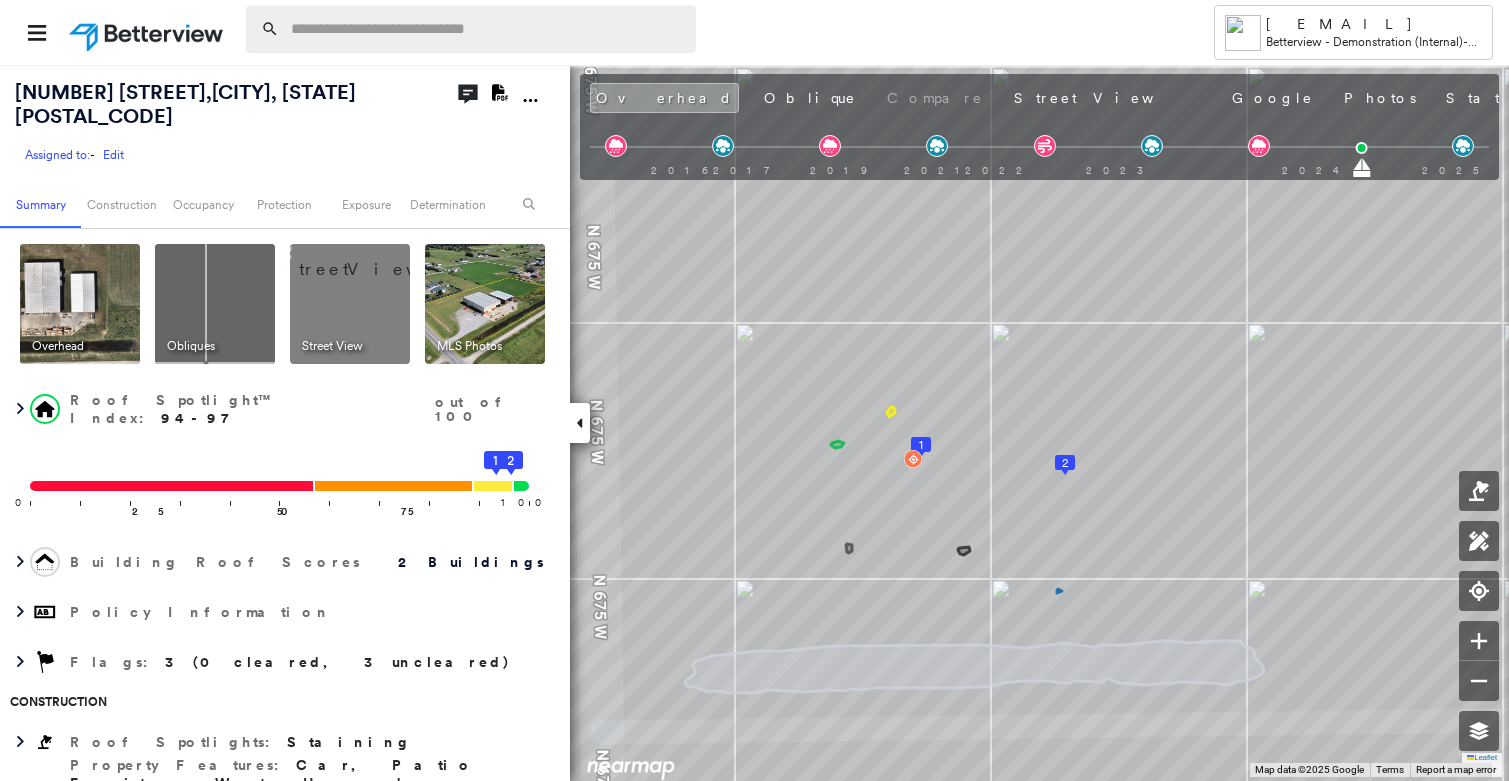 click at bounding box center [487, 29] 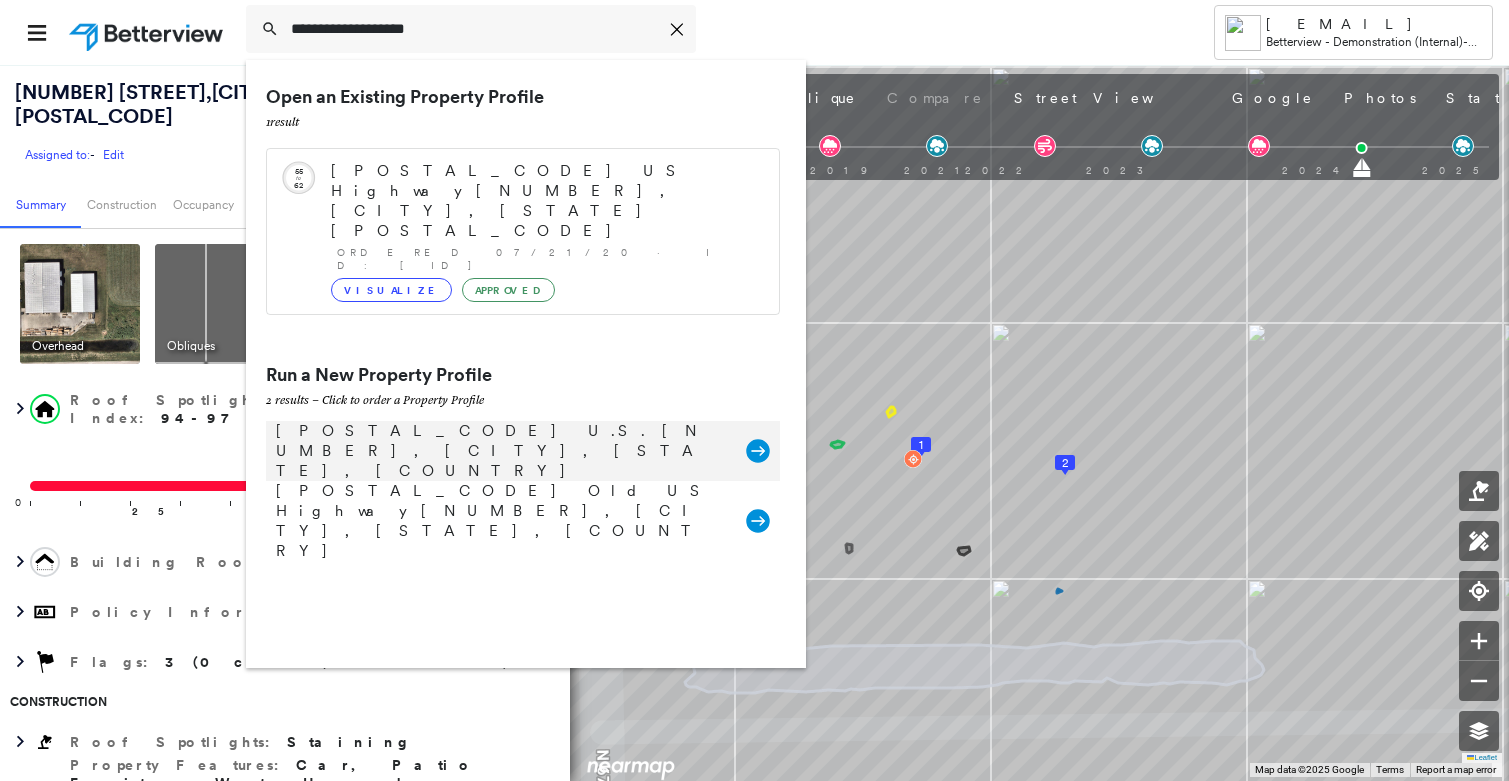 type on "**********" 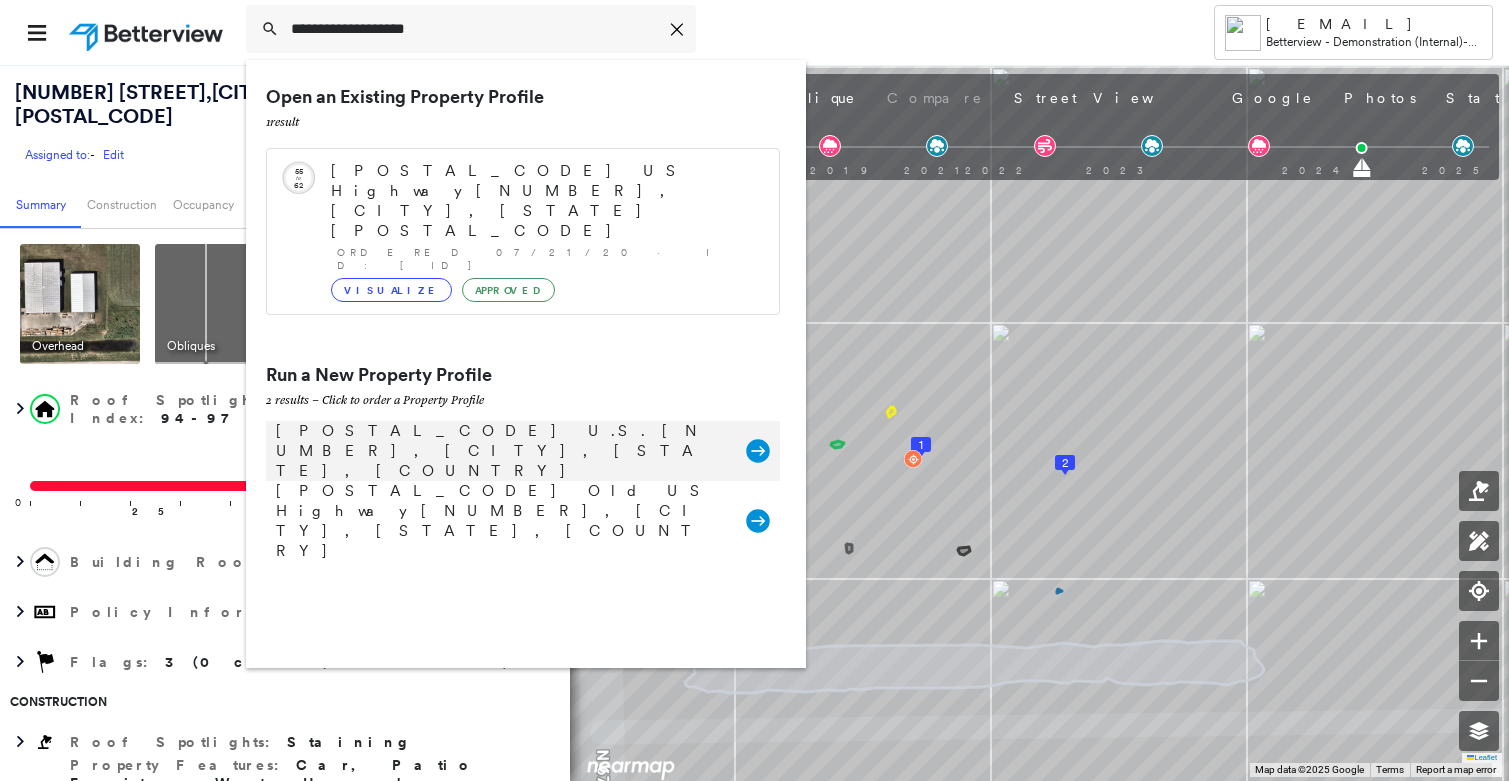 click on "22786 U.S. 12, Edwardsburg, MI, USA" at bounding box center (501, 451) 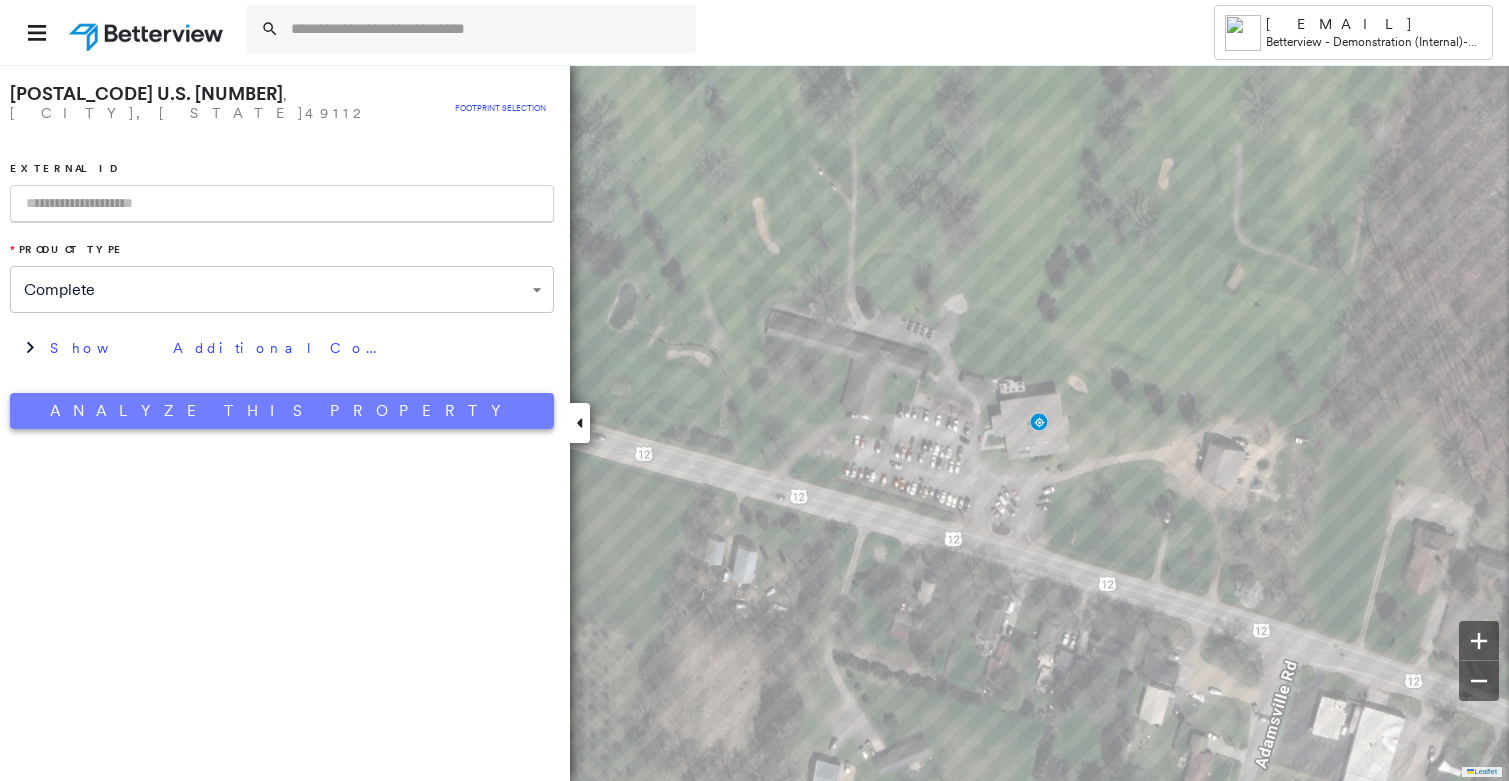 click on "Analyze This Property" at bounding box center (282, 411) 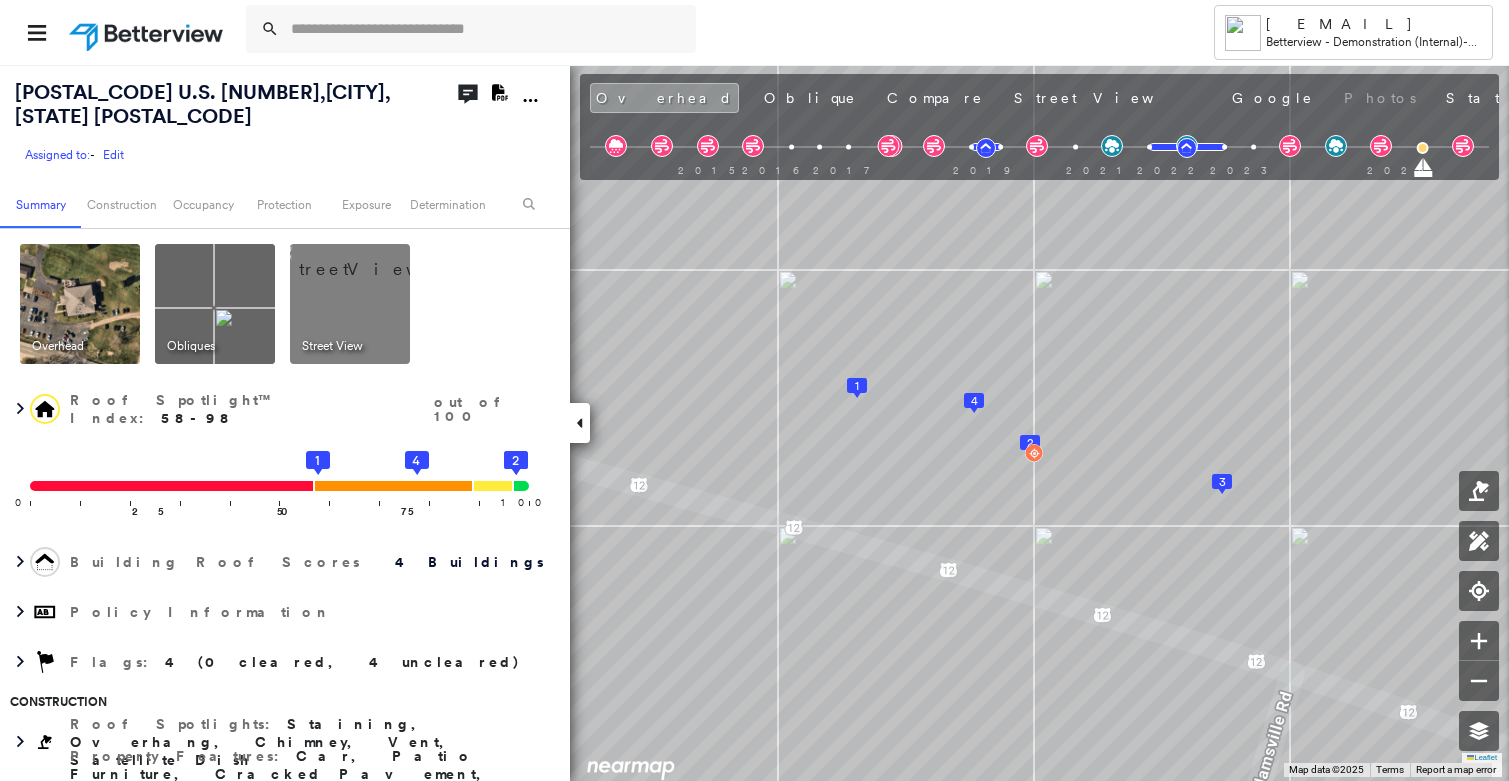 click on "April 12, 2025" at bounding box center [1764, 100] 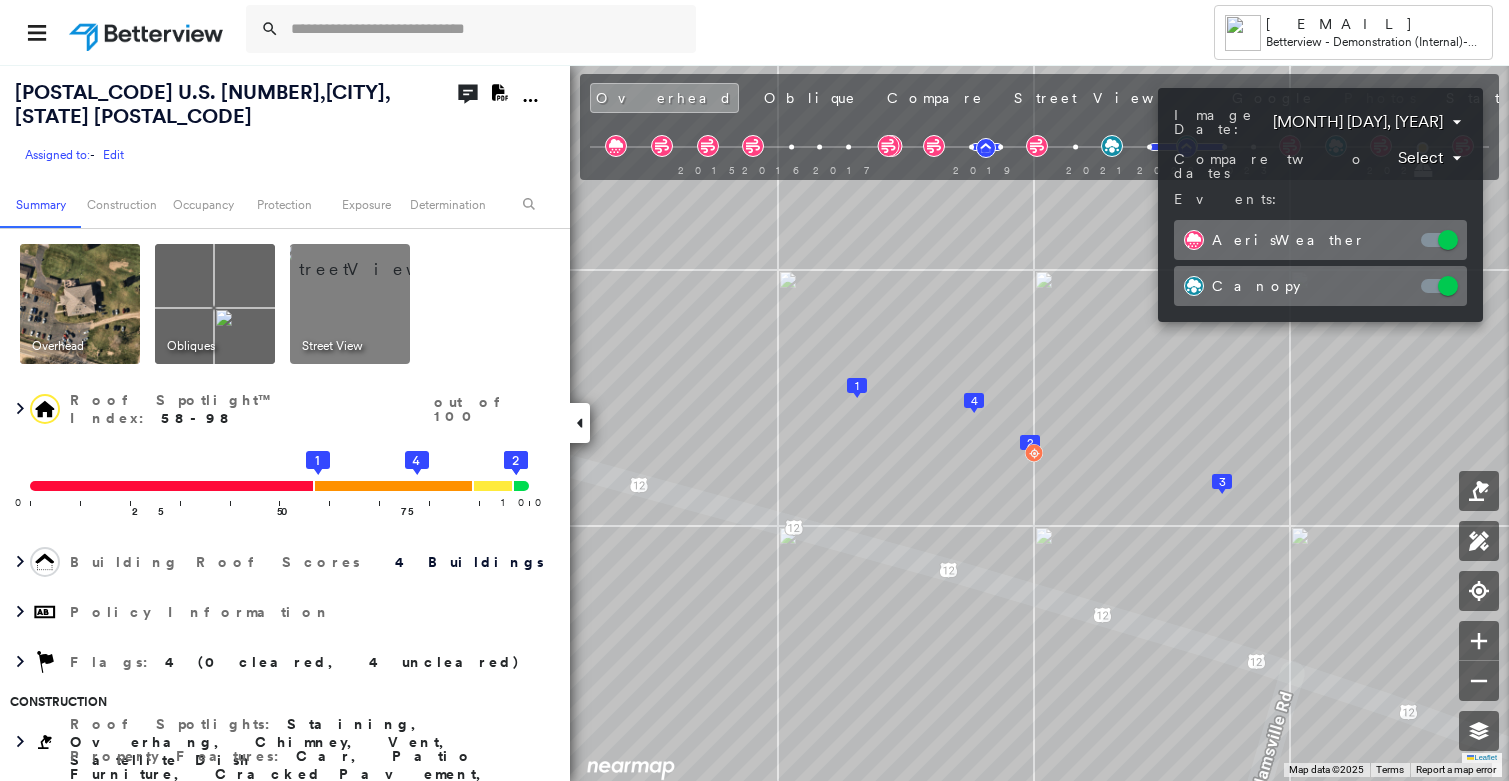 click on "Tower Elliott.Robinson@nearmap.com Betterview - Demonstration (Internal)  -   Elliott's Demo Workspace 22786 U.S. 12 ,  Edwardsburg, MI 49112 Assigned to:  - Edit Assigned to:  - Edit Assigned to:  - Edit Open Comments Download PDF Report Summary Construction Occupancy Protection Exposure Determination Overhead Obliques Street View Roof Spotlight™ Index :  58-98 out of 100 0 100 25 50 75 1 4 3 2 Building Roof Scores 4 Buildings Policy Information Flags :  4 (0 cleared, 4 uncleared) Construction Roof Spotlights :  Staining, Overhang, Chimney, Vent, Satellite Dish Property Features :  Car, Patio Furniture, Cracked Pavement, Disintegrated Pavement, Significantly Stained Pavement and 3 more Roof Age :  Buildings 2, 3  are between 2 and 6.5 years old; others 9+ years old. 1 Building 1 :  9+ years 2 Building 2 :  2 - 3 years COMPARE Before :  Apr 12, 2022 8,315 ft² After :  Apr 9, 2023 8,315 ft² 3 Building 3 :  5.5 - 6.5 years COMPARE Before :  Mar 11, 2019 2,944 ft² After :  Mar 7, 2020 2,944 ft² 4 :  :  1" at bounding box center [754, 390] 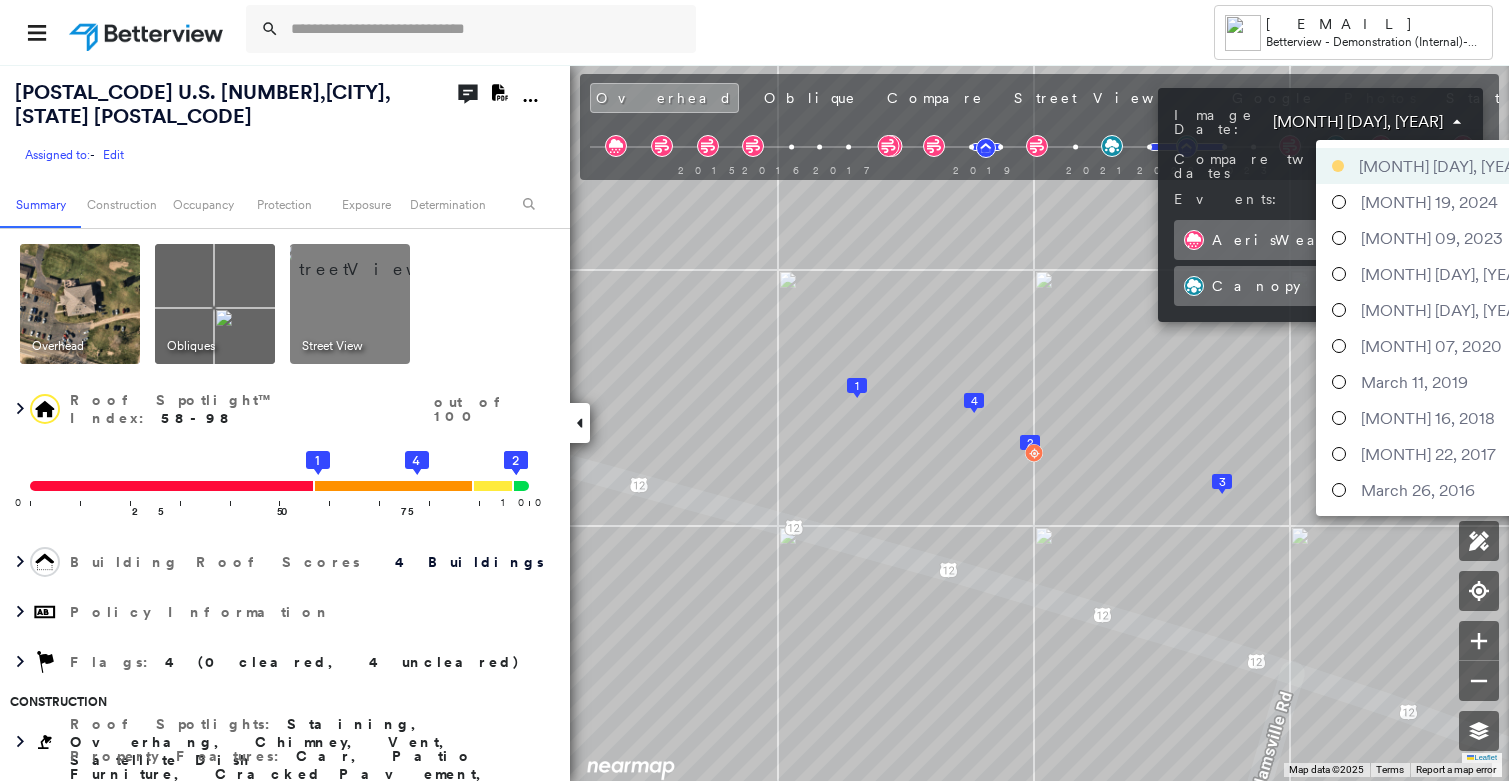 click at bounding box center [754, 390] 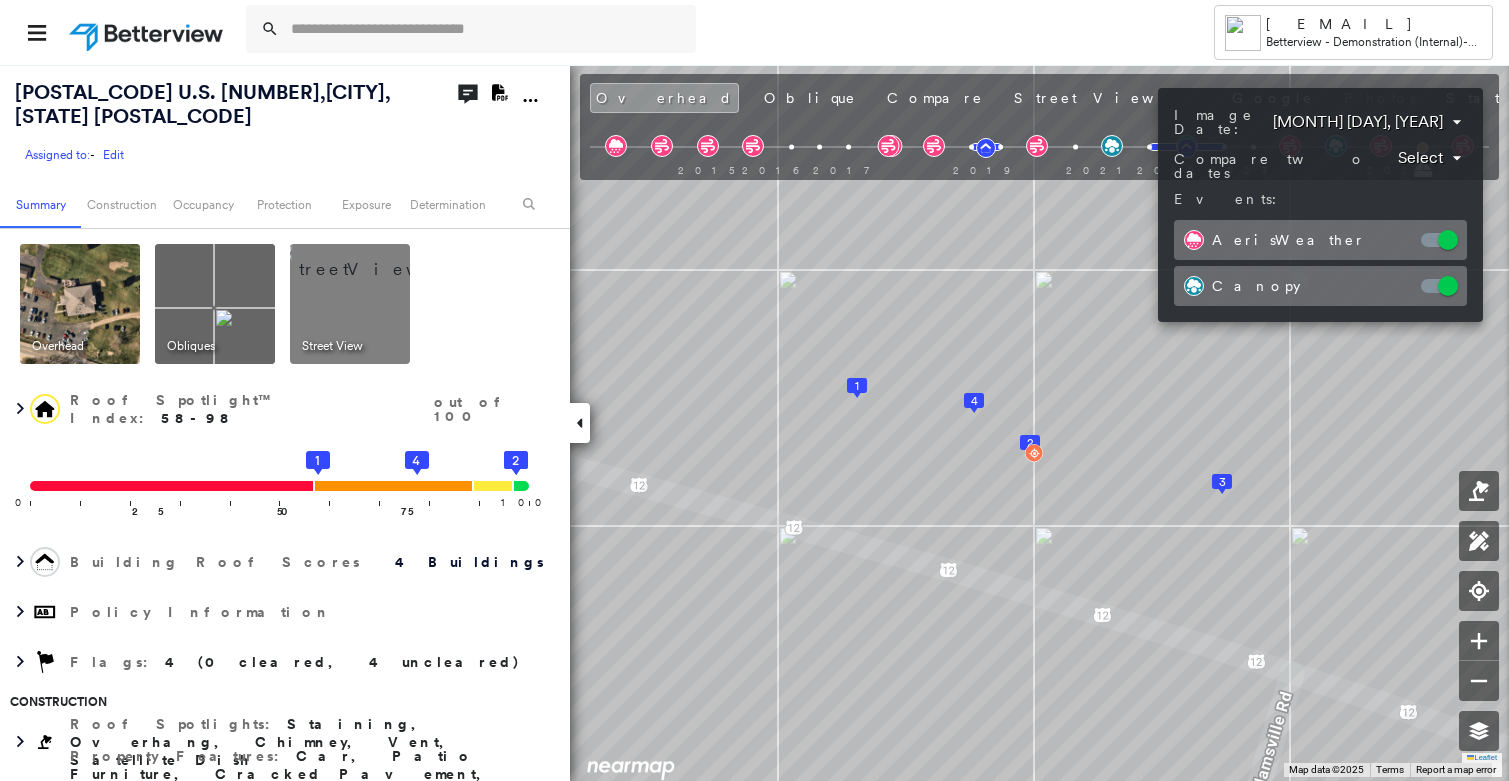 click at bounding box center [754, 390] 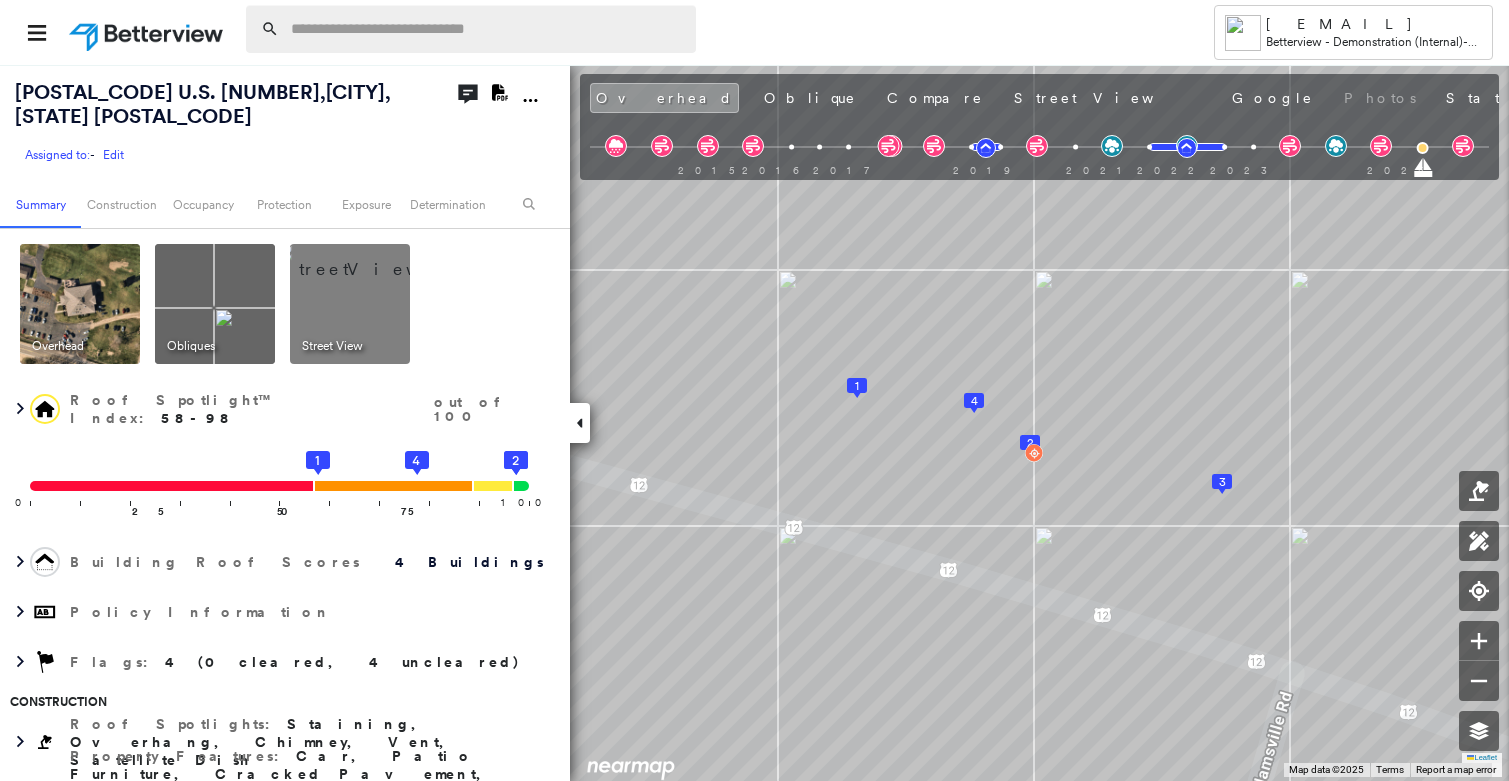 click at bounding box center [487, 29] 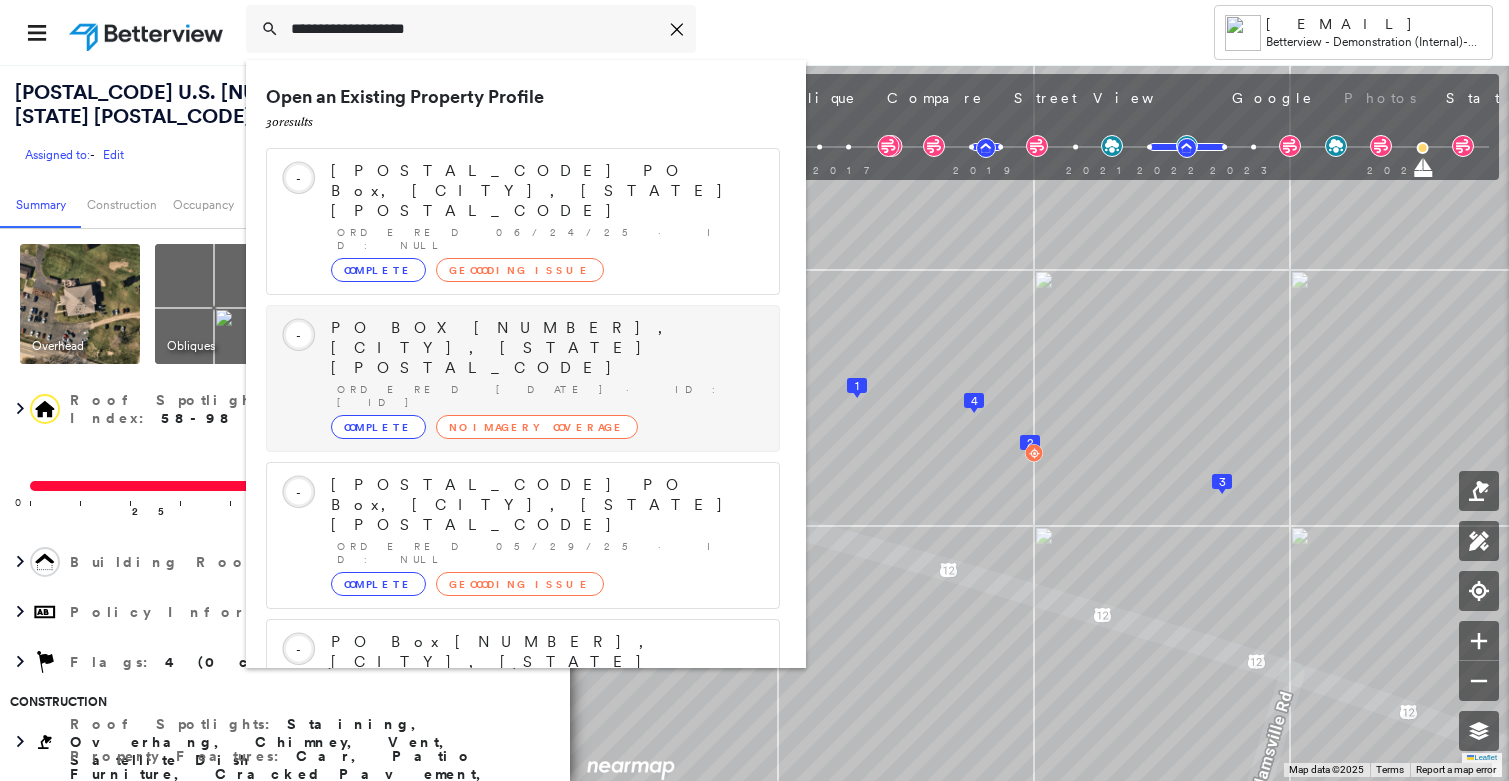 scroll, scrollTop: 211, scrollLeft: 0, axis: vertical 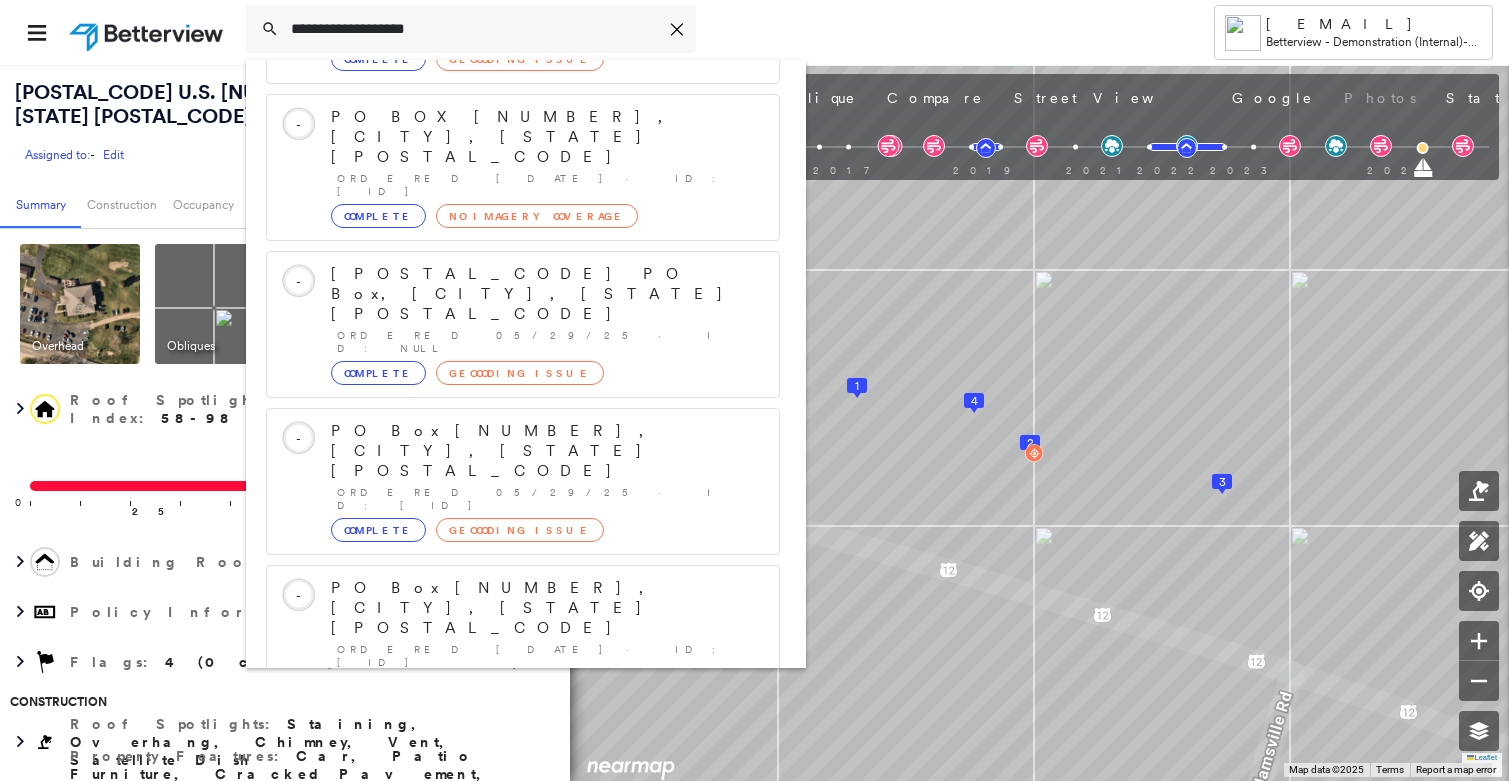 type on "**********" 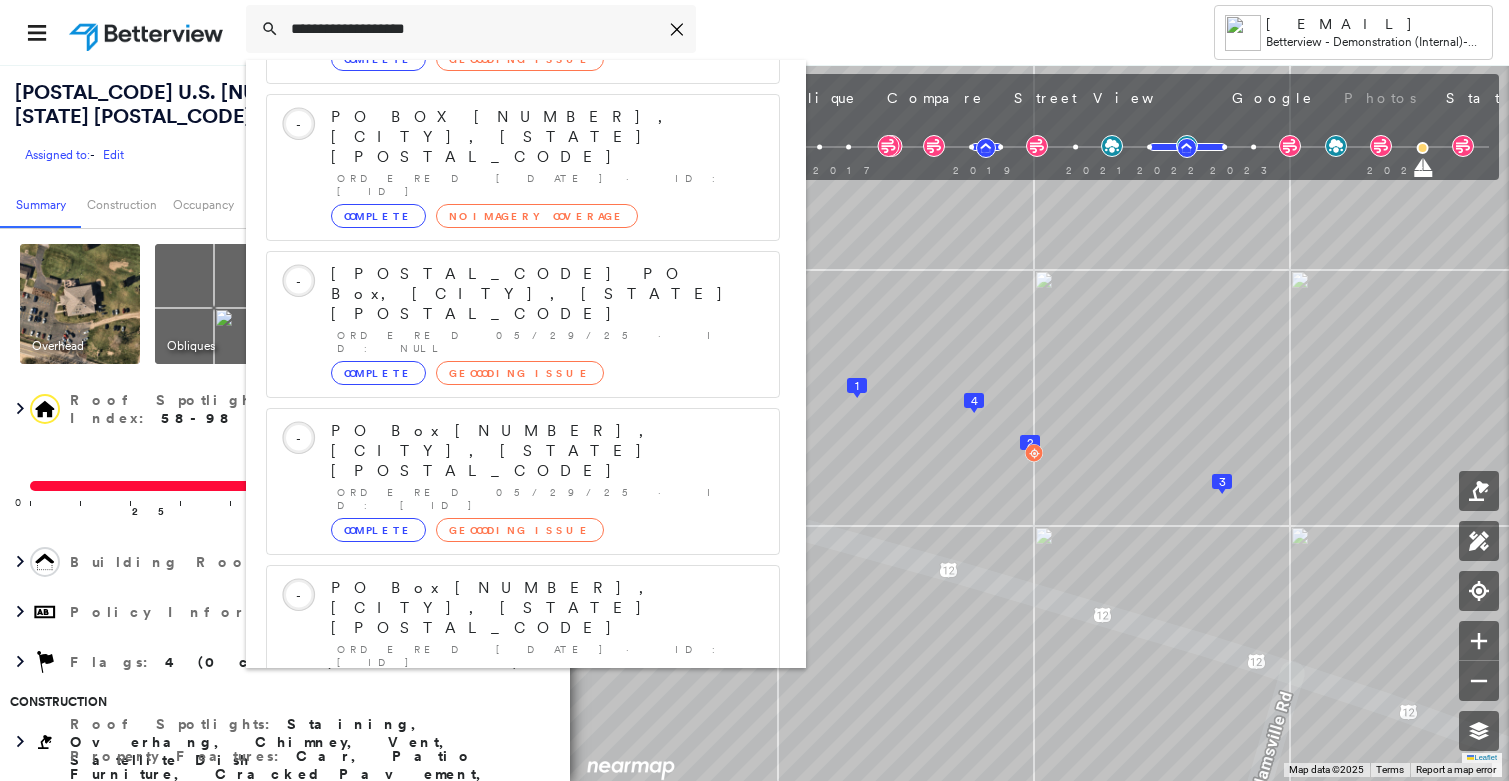 click on "PO Box 274, New Ross, IN 47968" at bounding box center (501, 900) 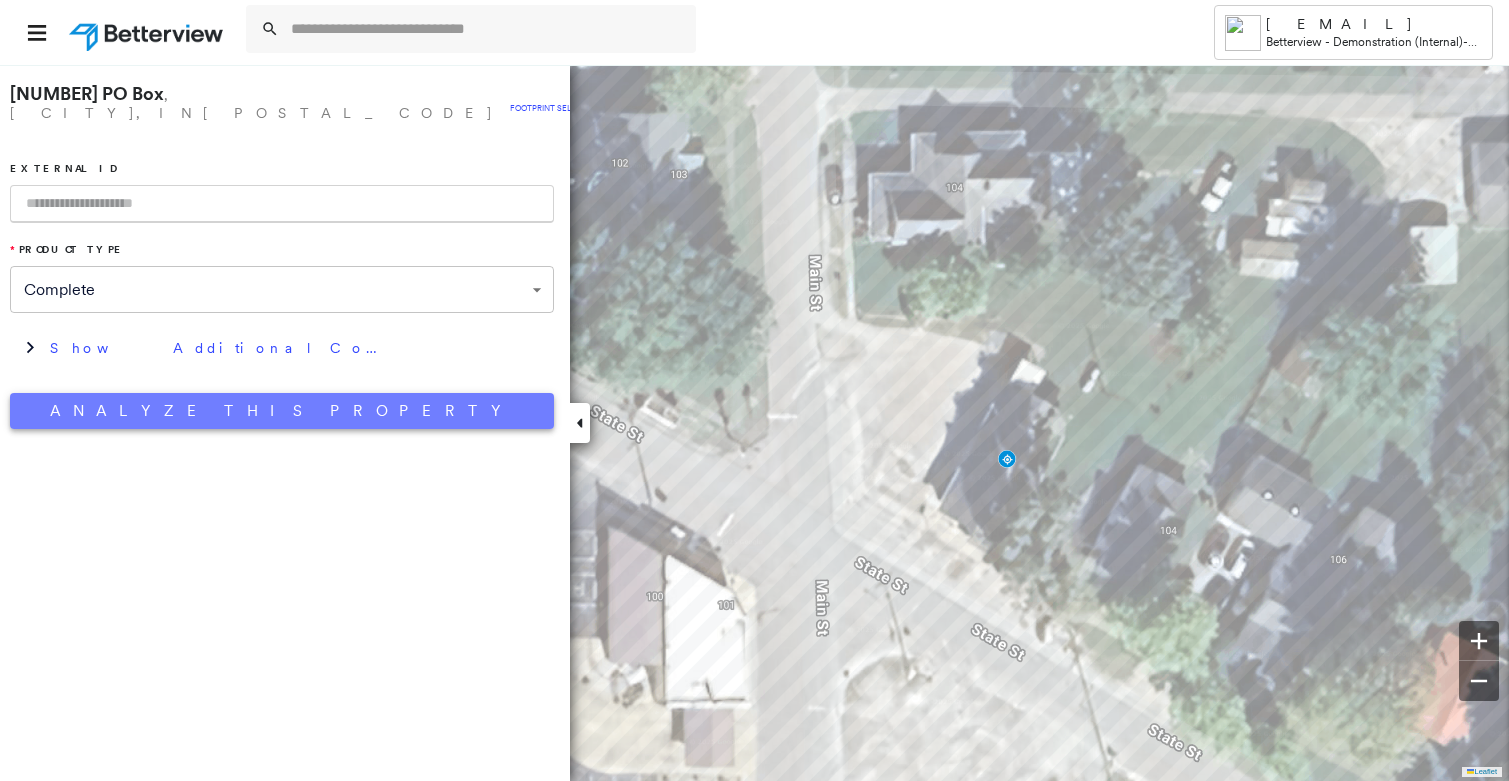 click on "Analyze This Property" at bounding box center [282, 411] 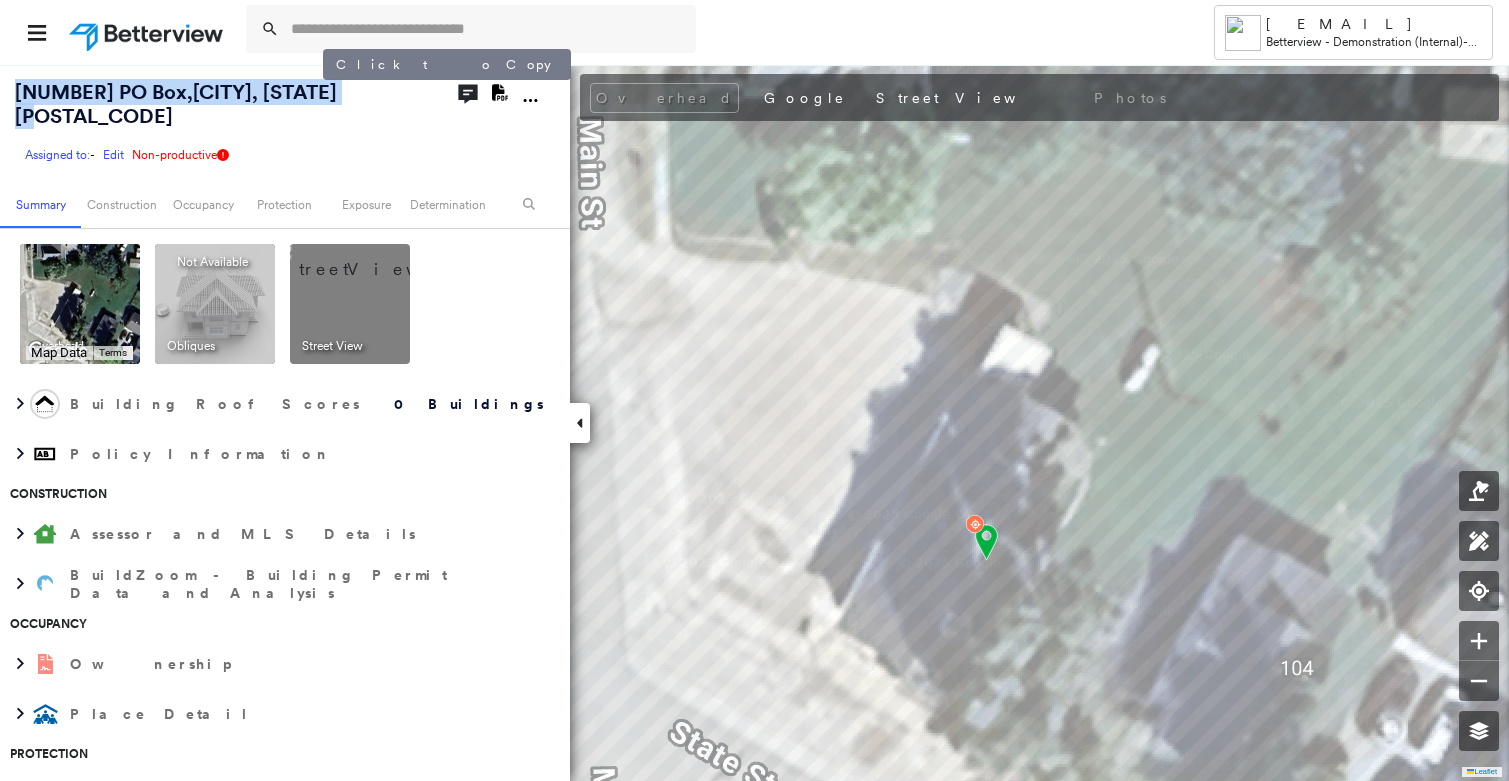 drag, startPoint x: 12, startPoint y: 89, endPoint x: 321, endPoint y: 94, distance: 309.04044 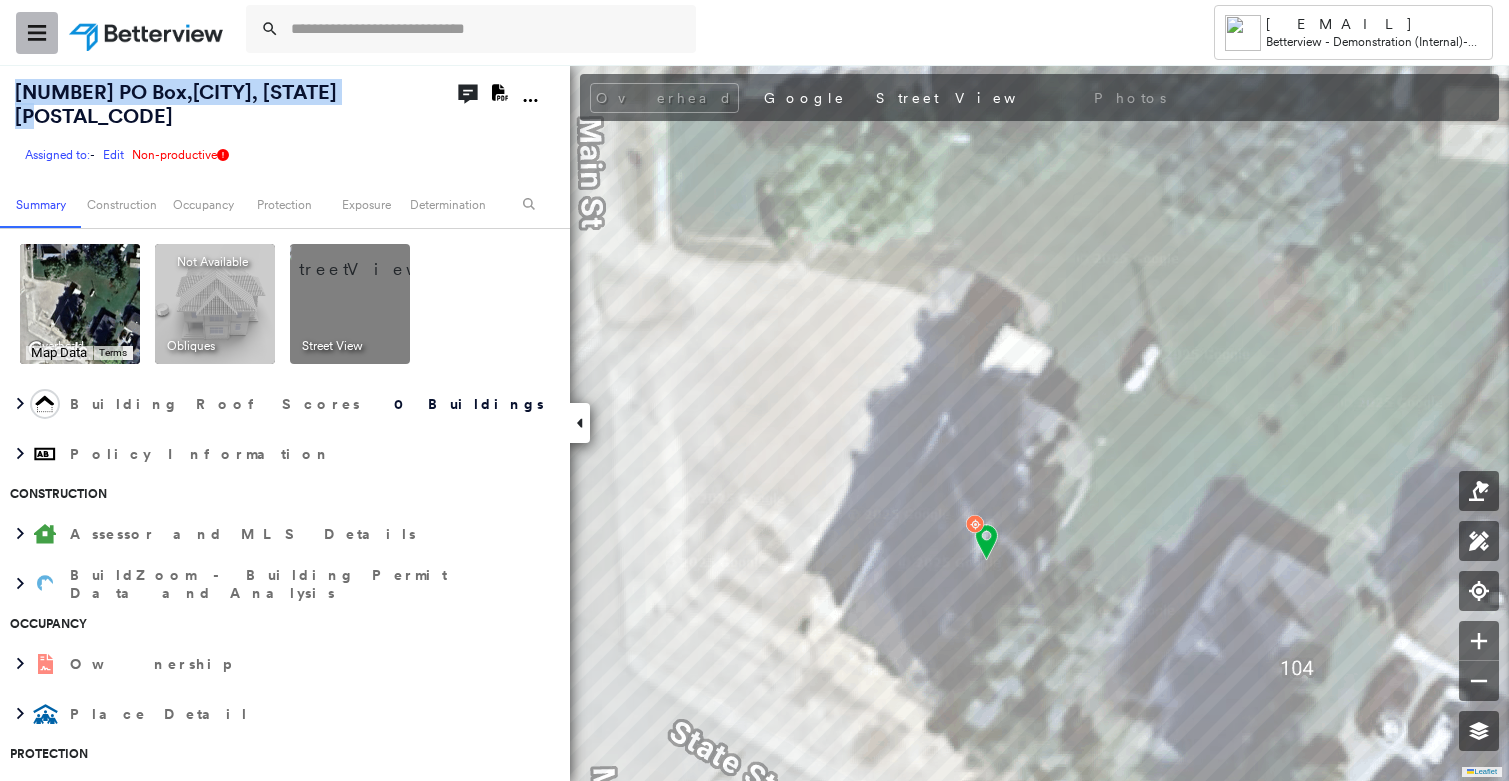 click at bounding box center [37, 33] 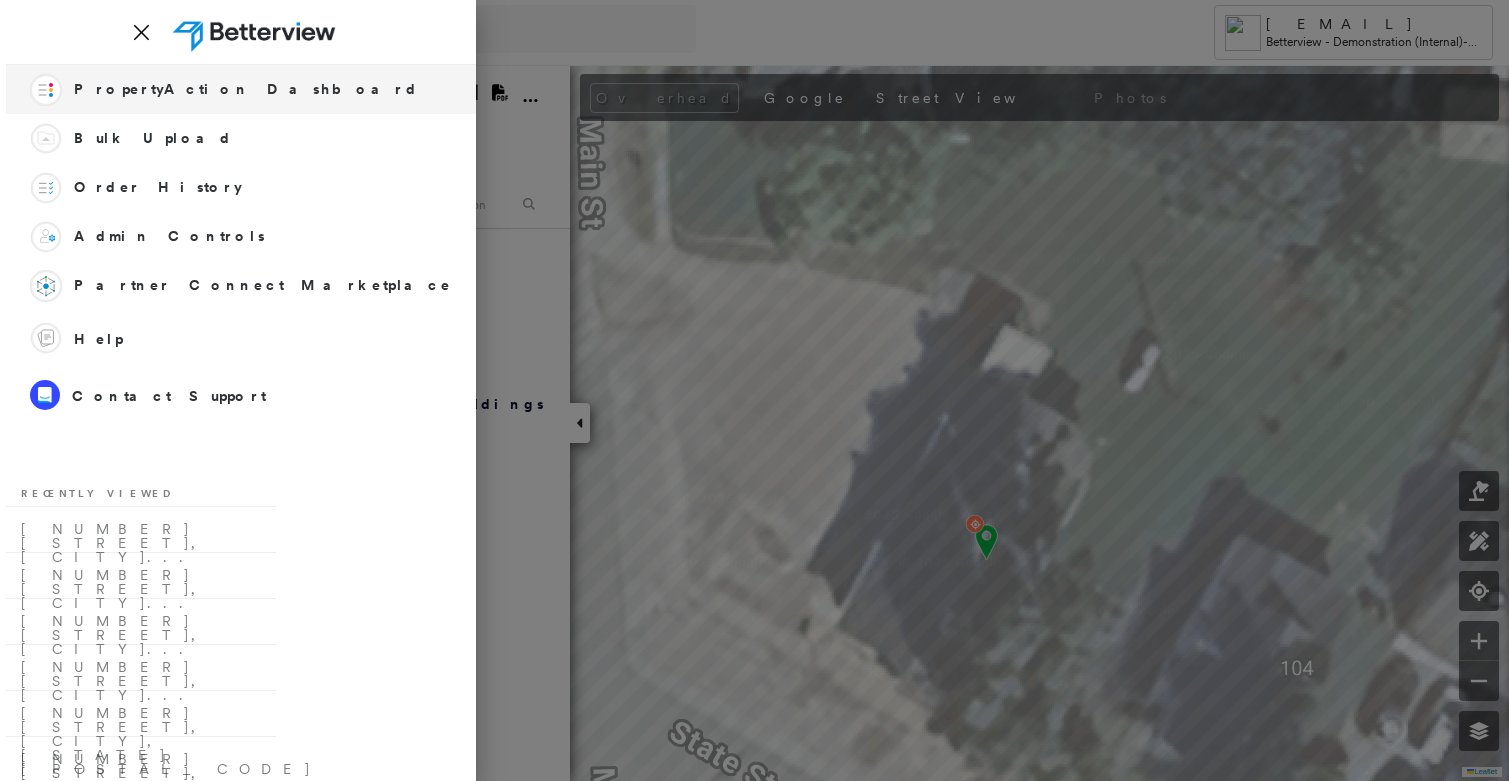 click 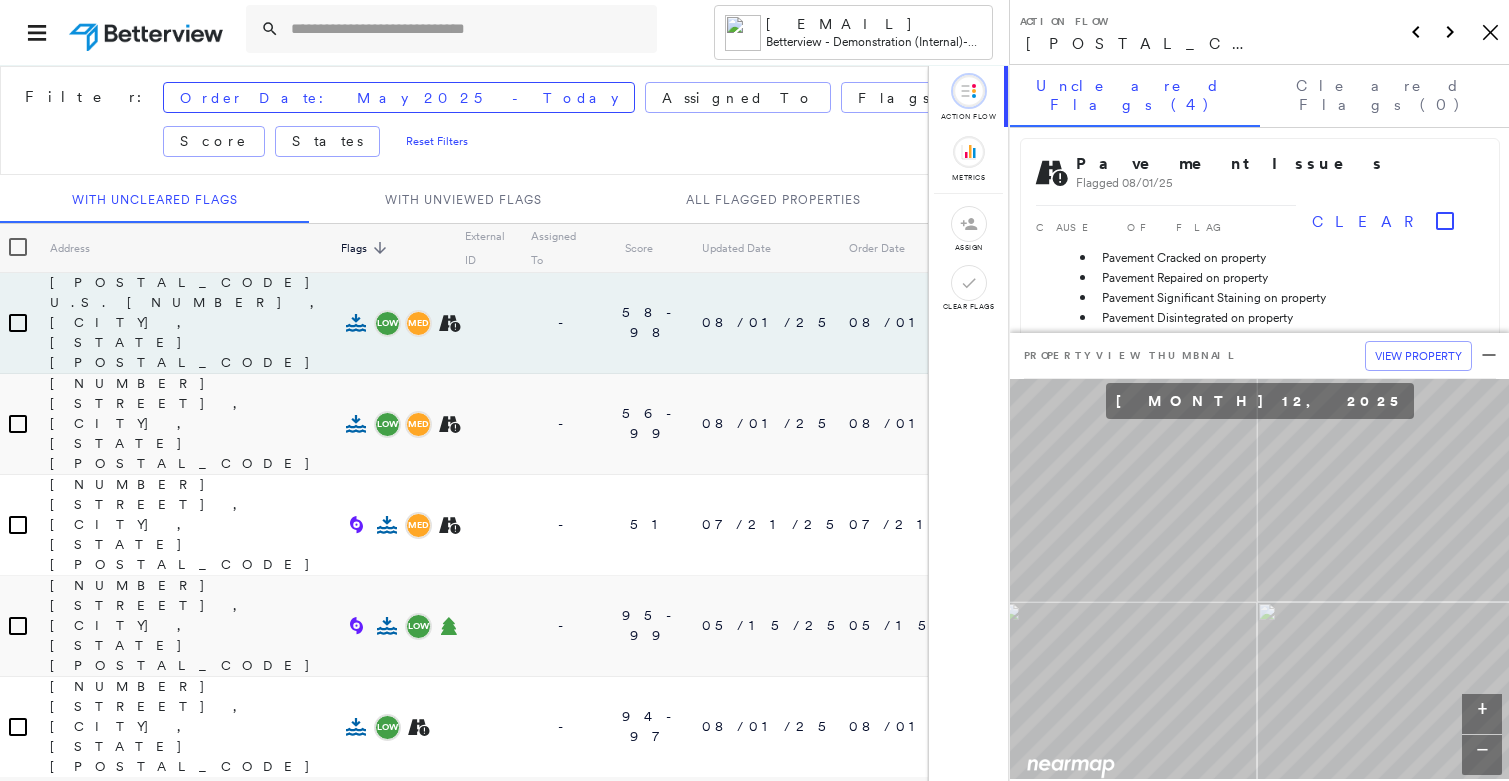 click 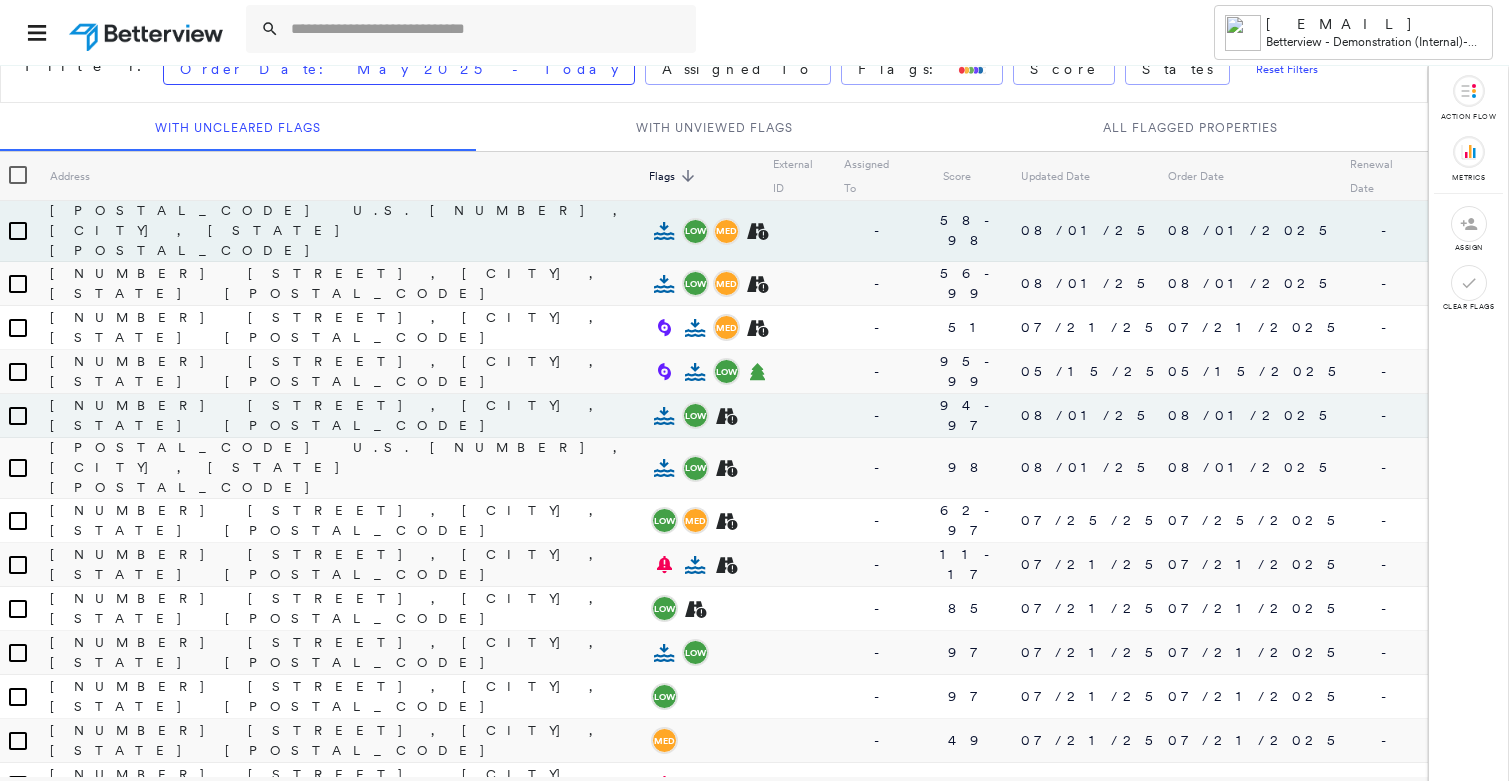 scroll, scrollTop: 32, scrollLeft: 0, axis: vertical 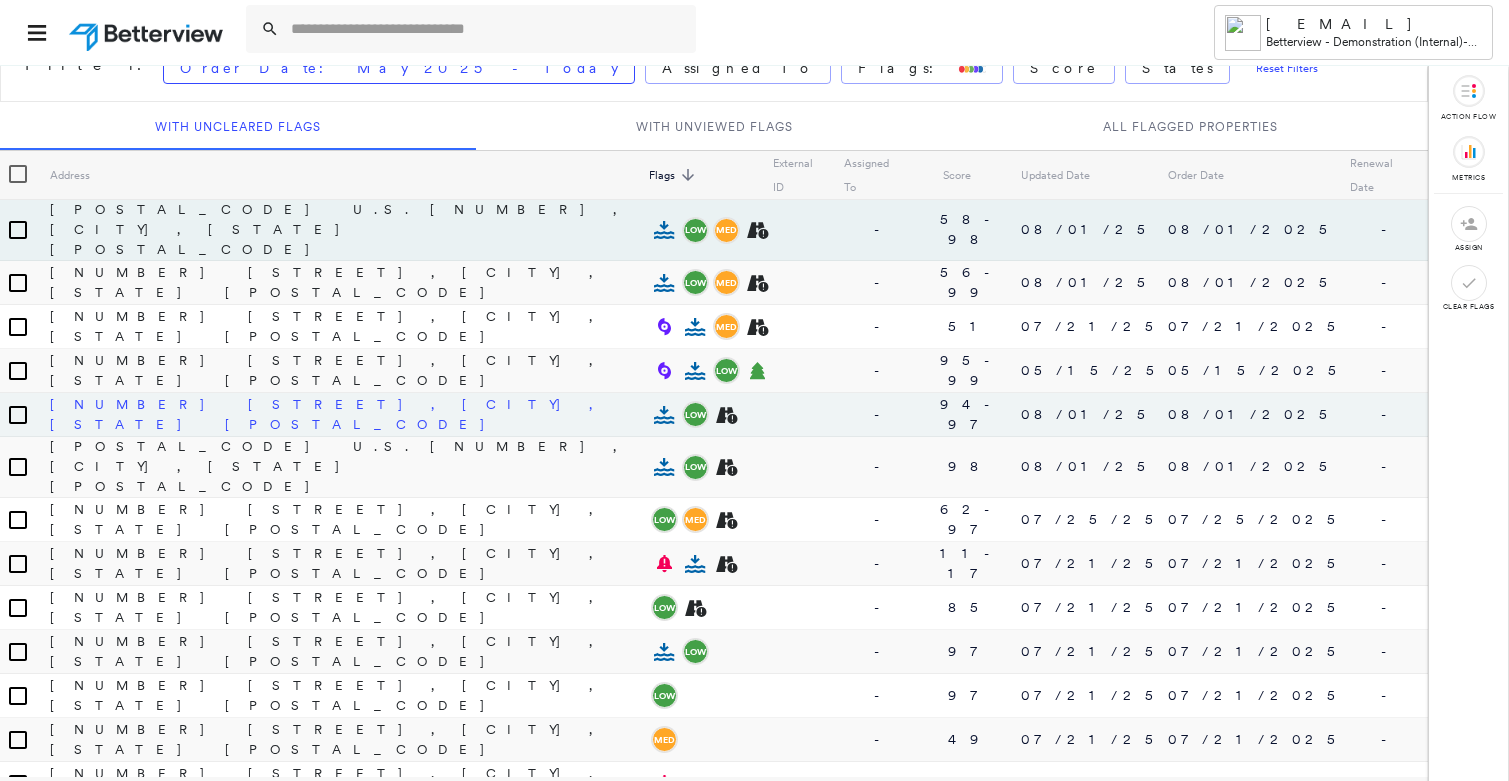 click on "4325 North 675 West, Shipshewana, IN 46565" at bounding box center (327, 414) 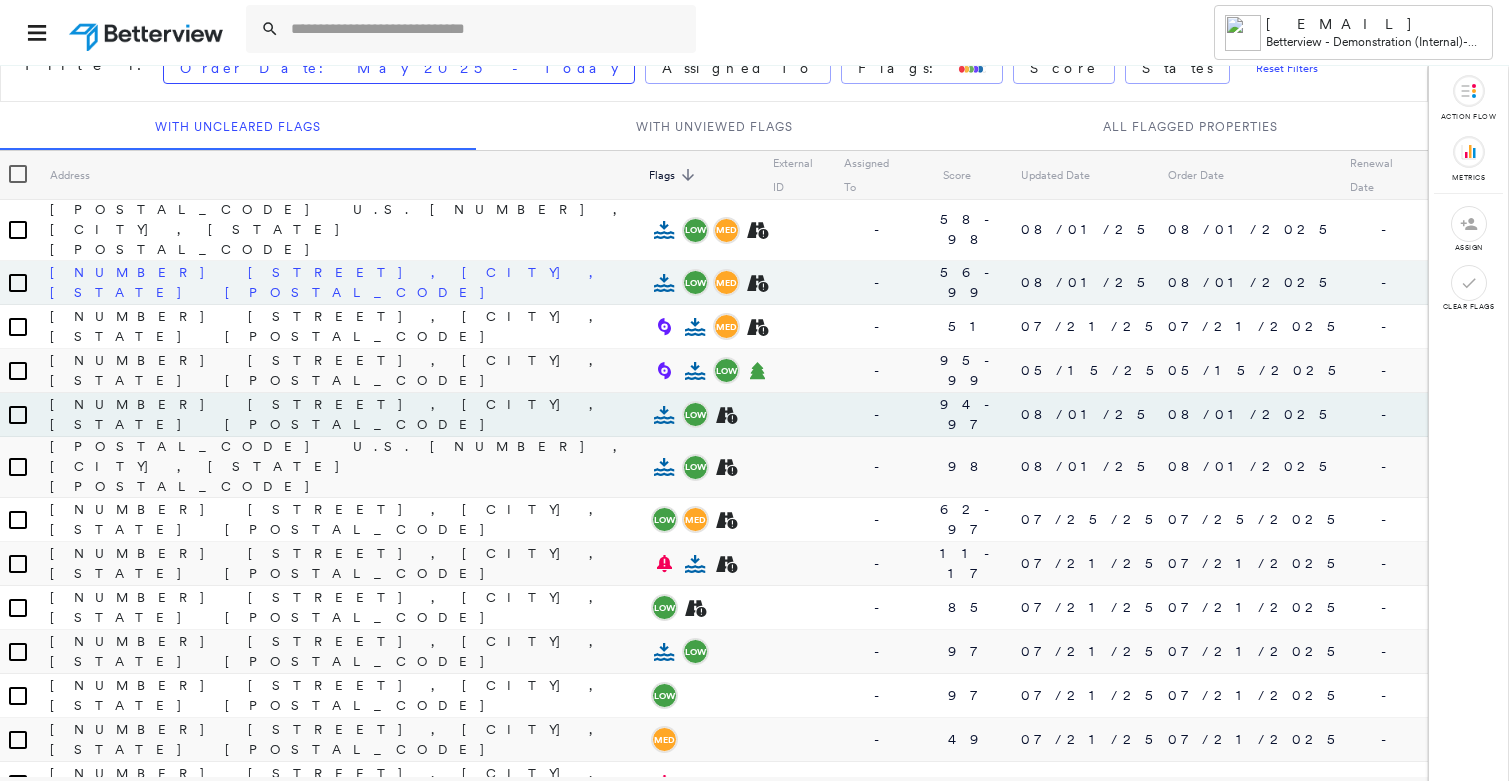 click on "6295 W Lincoln Hwy, Elida, OH 45807" at bounding box center [327, 282] 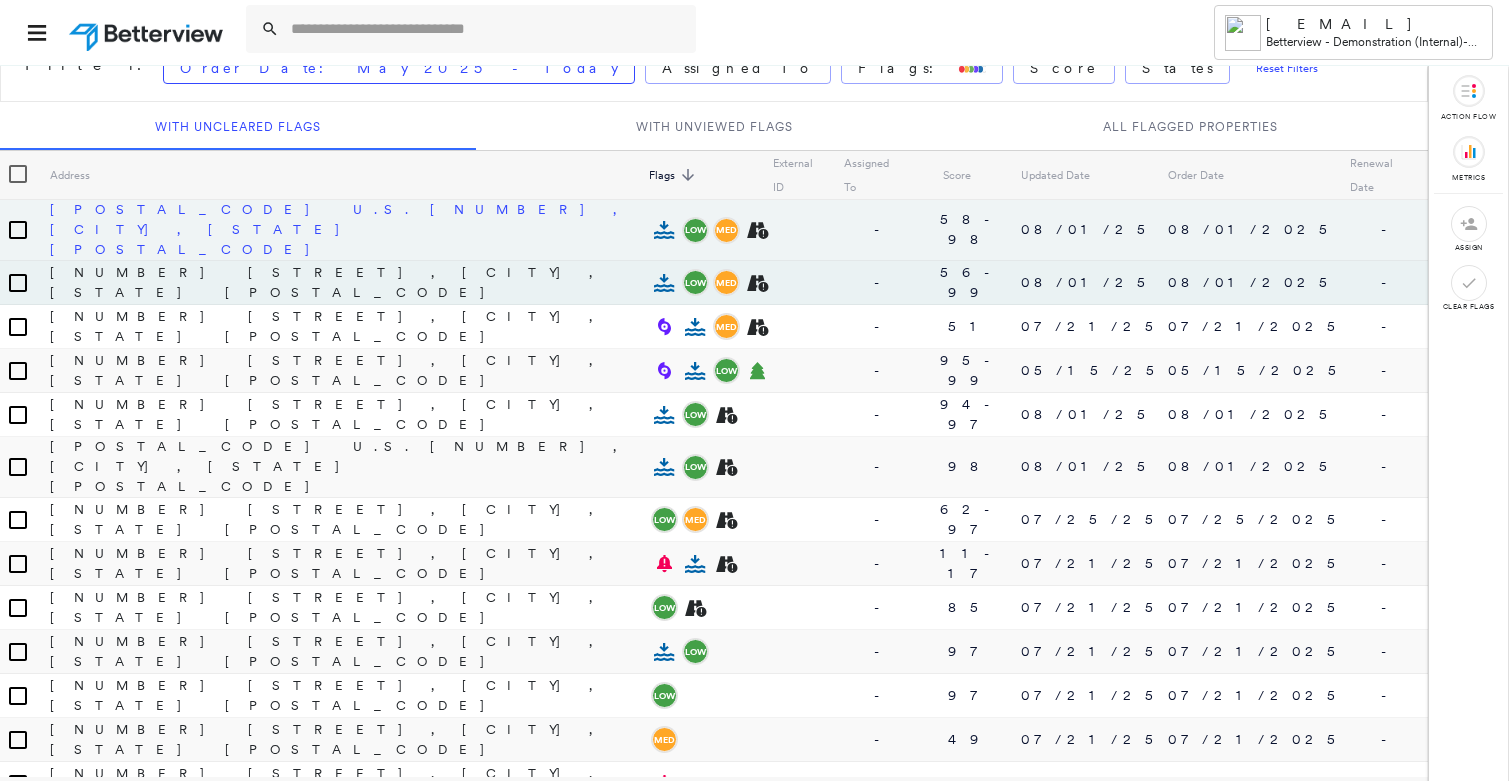 click on "22786 U.S. 12, Edwardsburg, MI 49112" at bounding box center [339, 229] 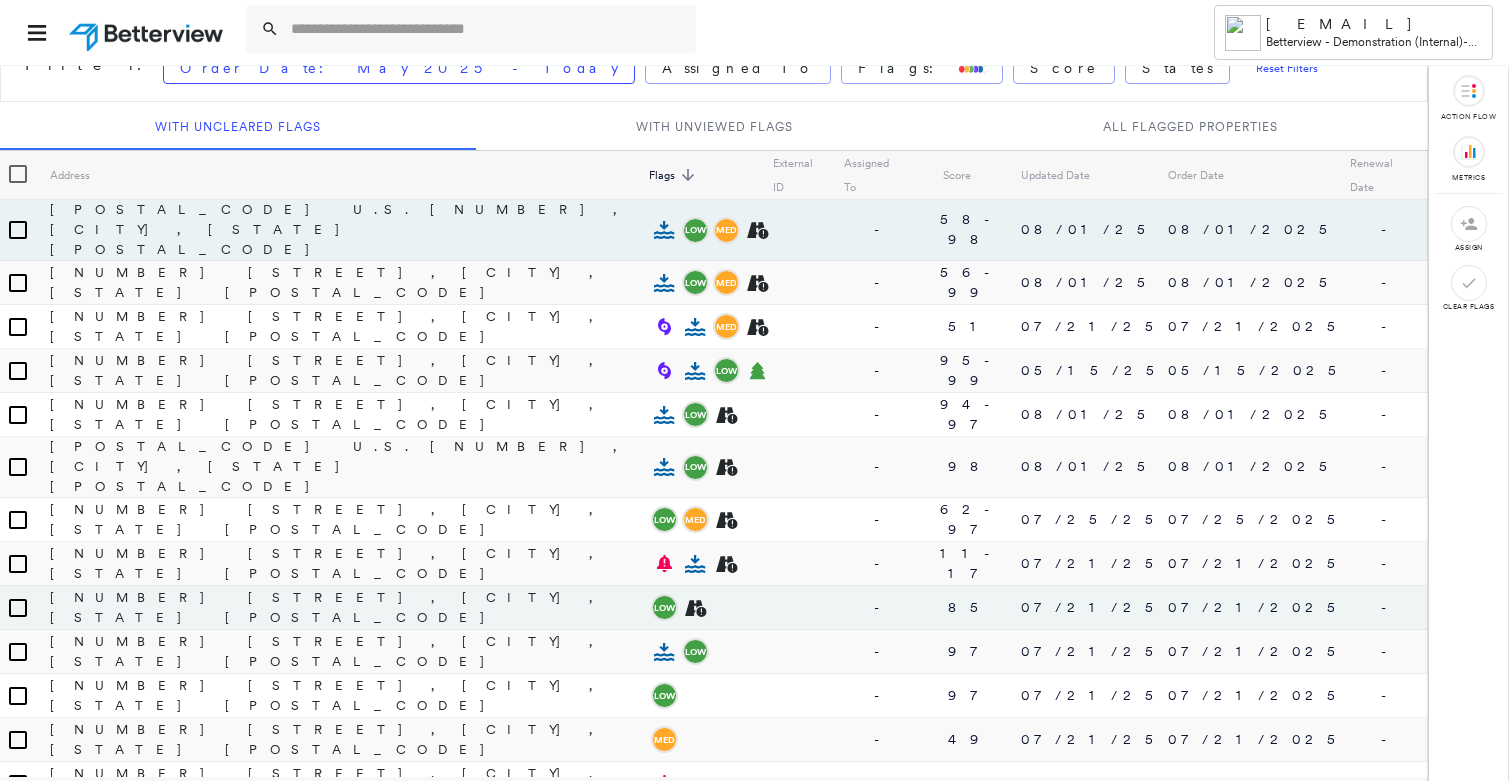 scroll, scrollTop: 2, scrollLeft: 0, axis: vertical 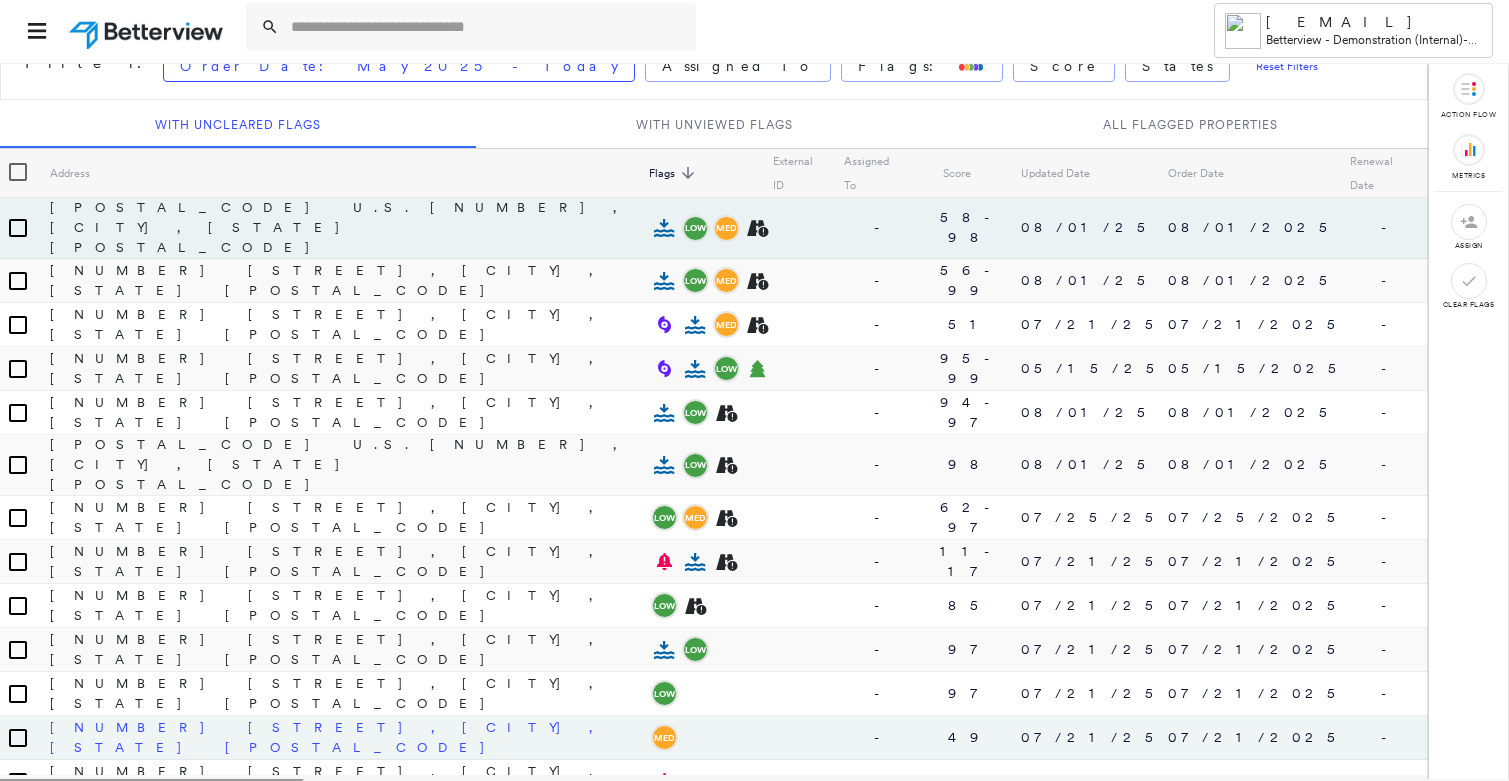 click on "1  Lakewood Dr, Glencoe, IL 60022" at bounding box center [327, 737] 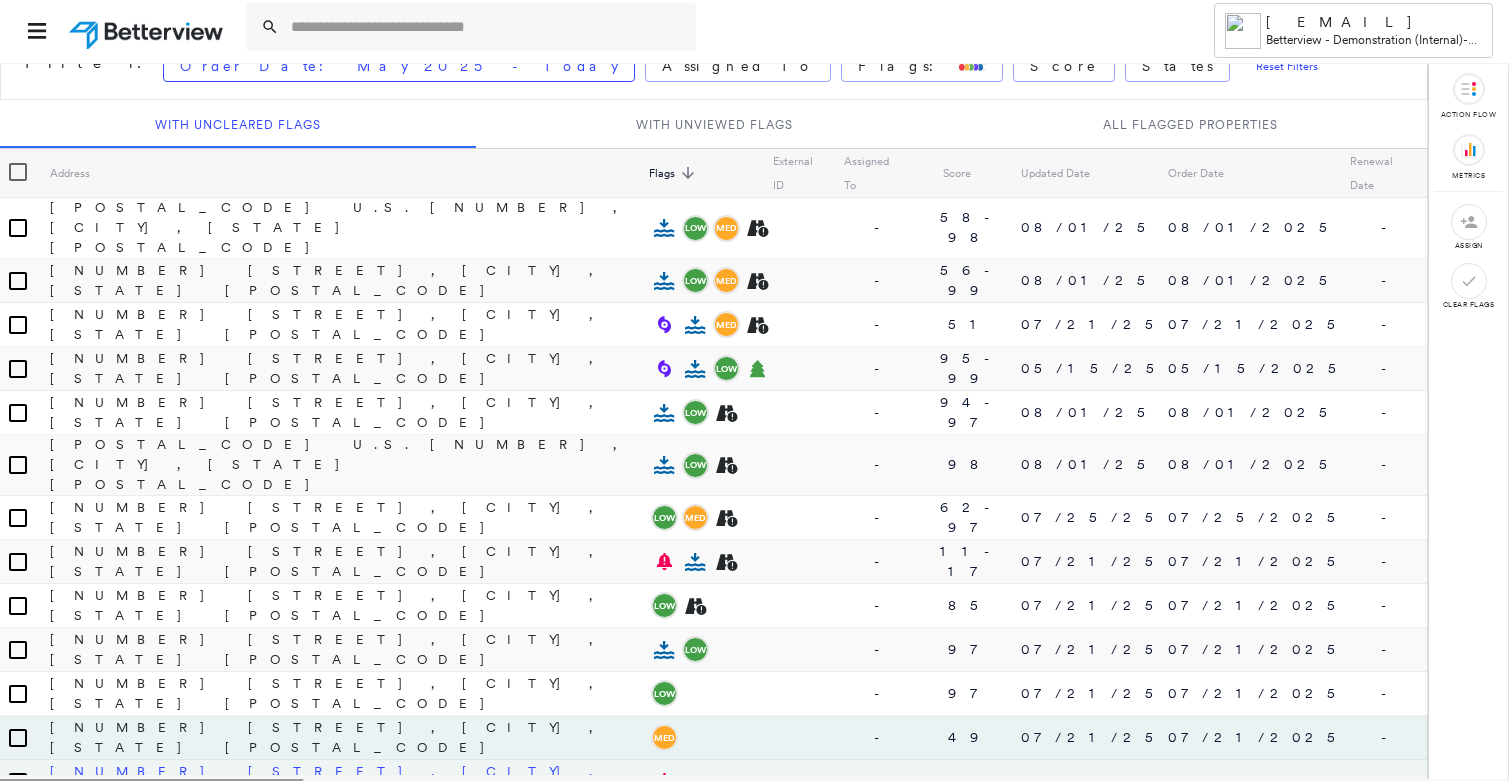 click on "508  Bennington Ave, Youngstown, OH 44505" at bounding box center (327, 781) 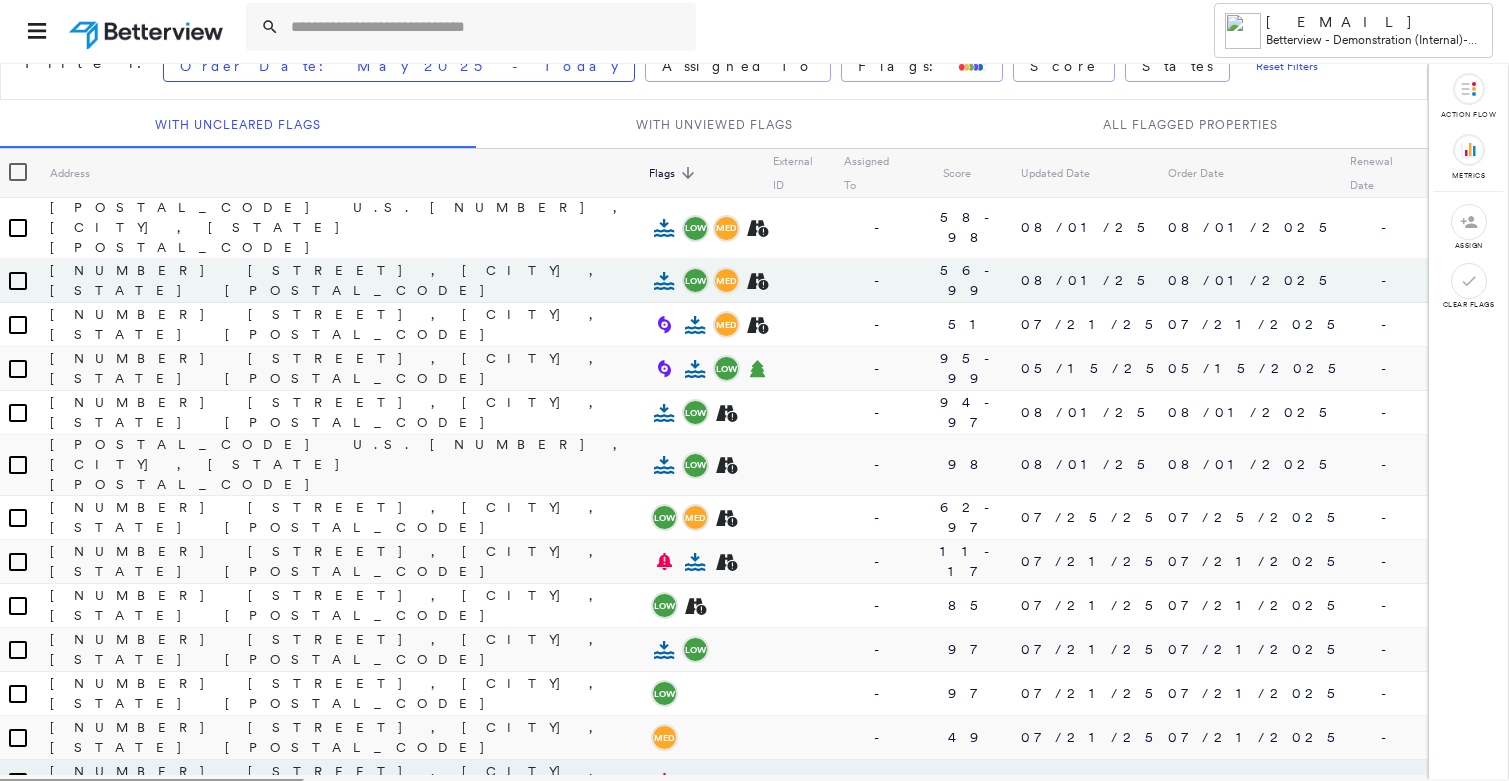 scroll, scrollTop: 0, scrollLeft: 0, axis: both 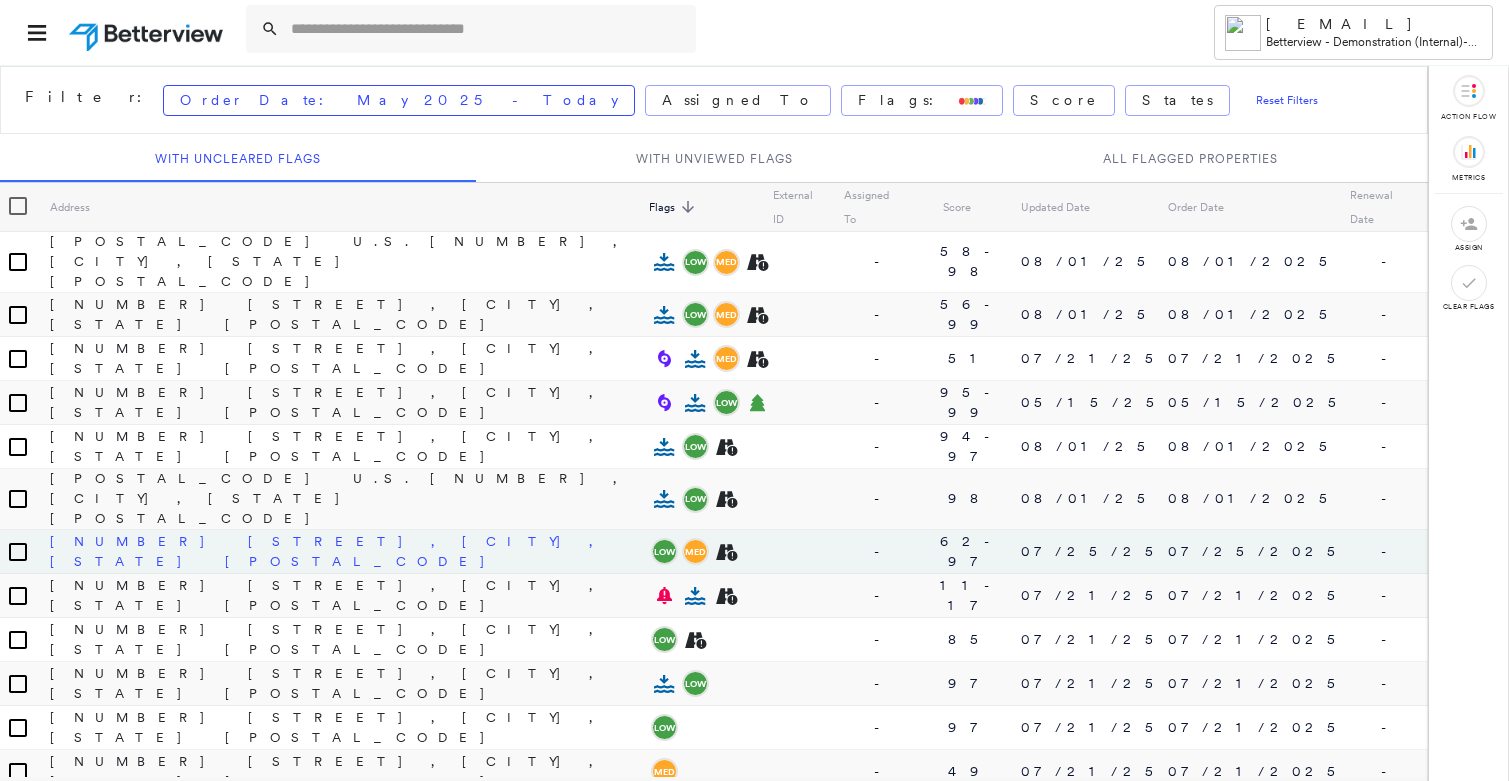 click on "5660 N State Road 5 , Shipshewana, IN 46565" at bounding box center (327, 551) 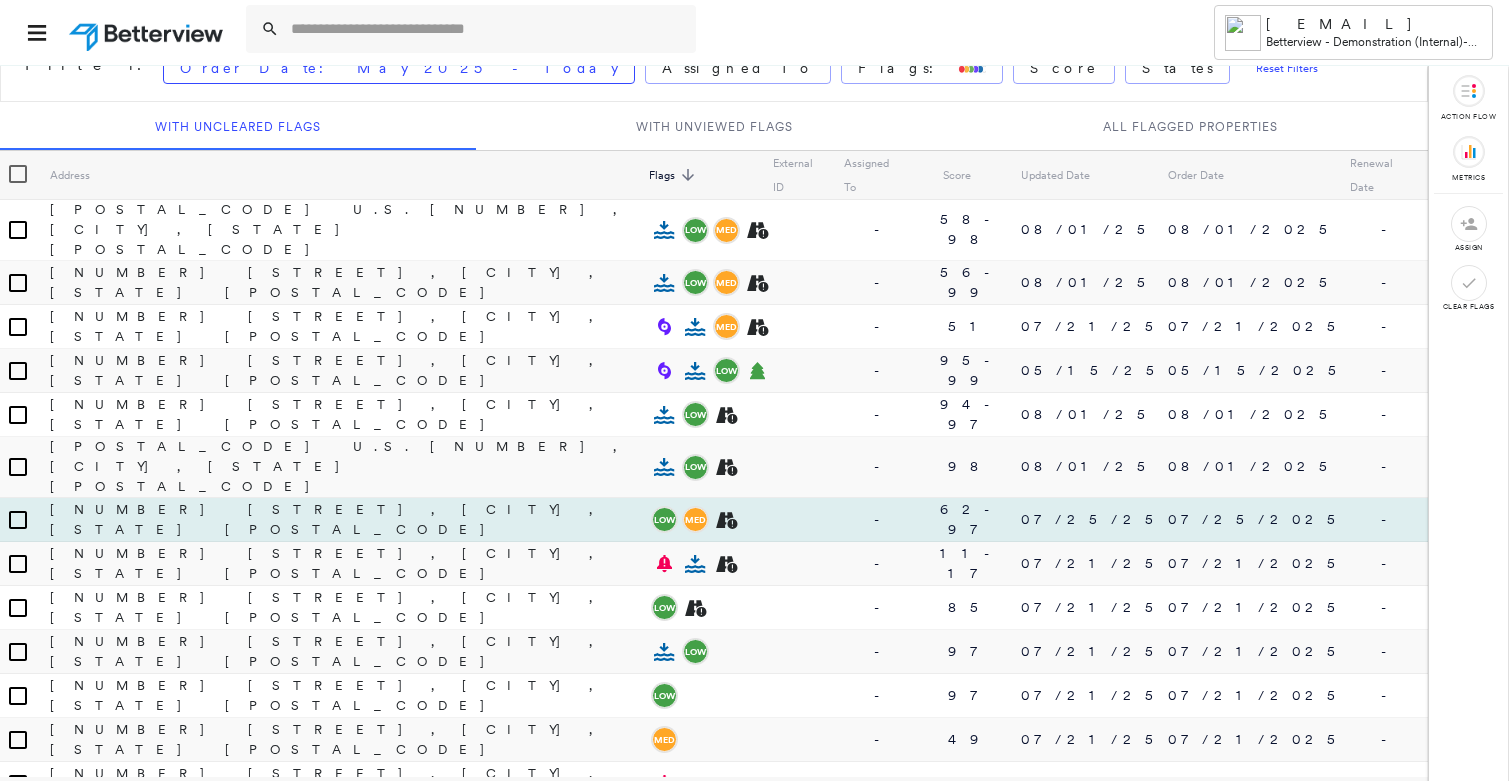 scroll, scrollTop: 0, scrollLeft: 0, axis: both 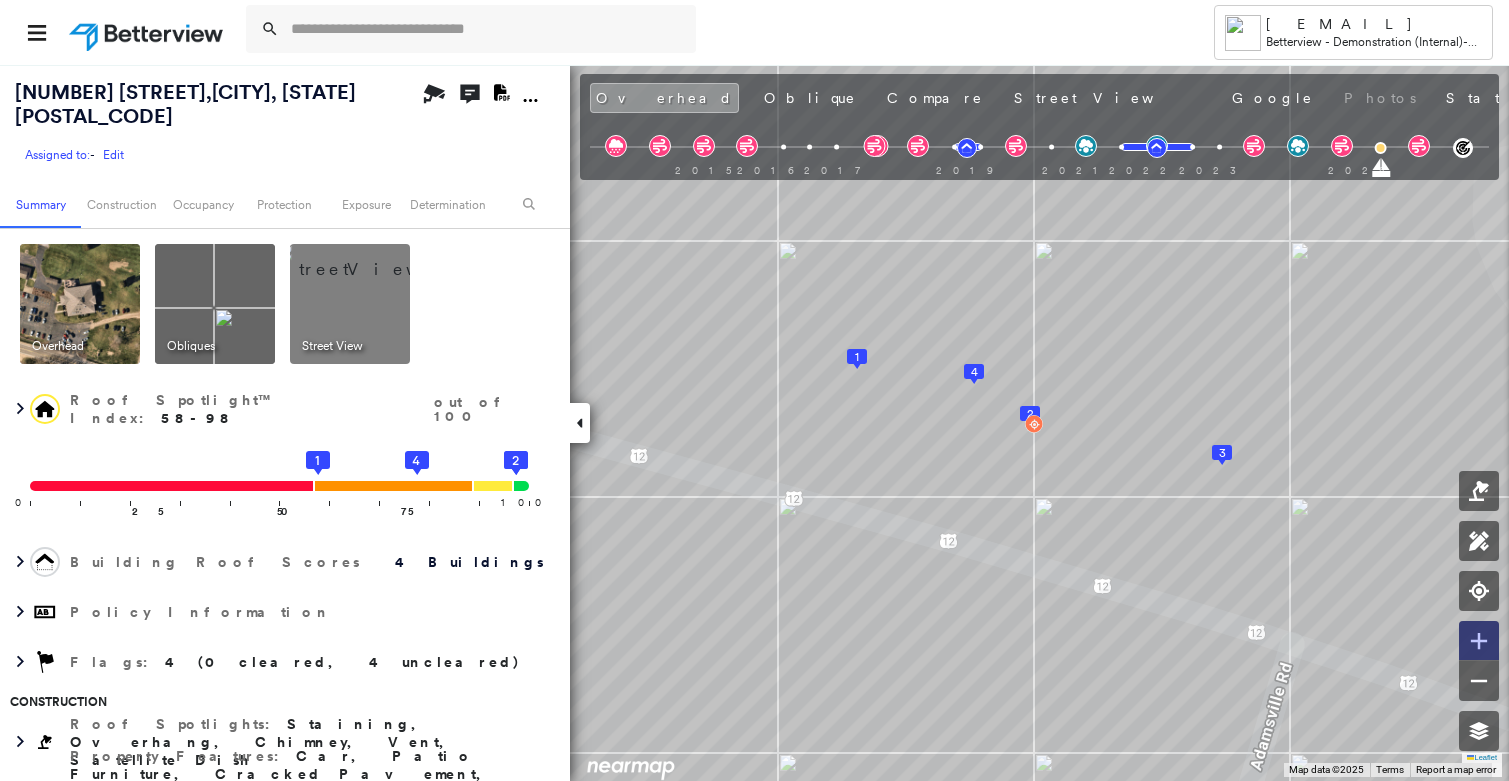 click 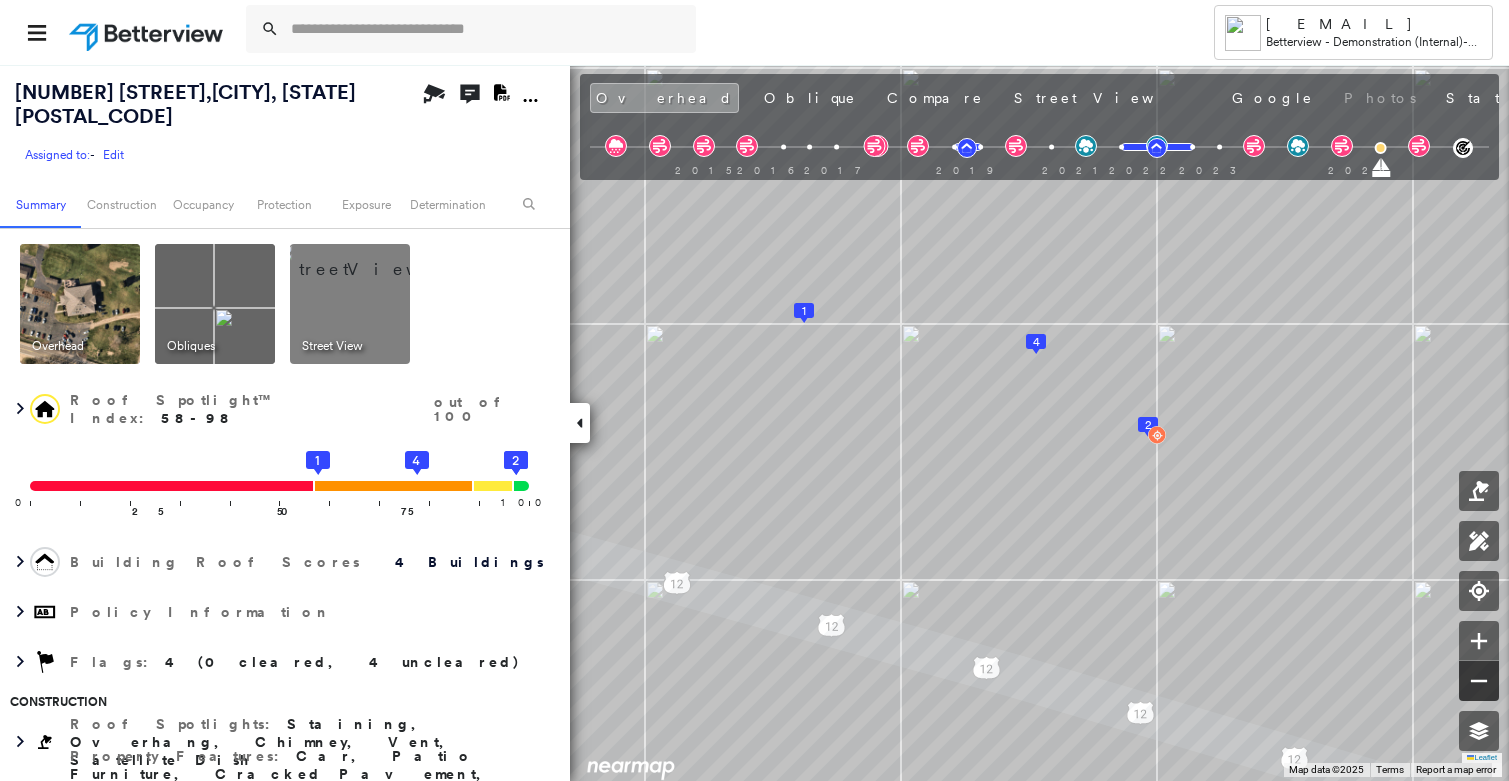 click at bounding box center (1479, 681) 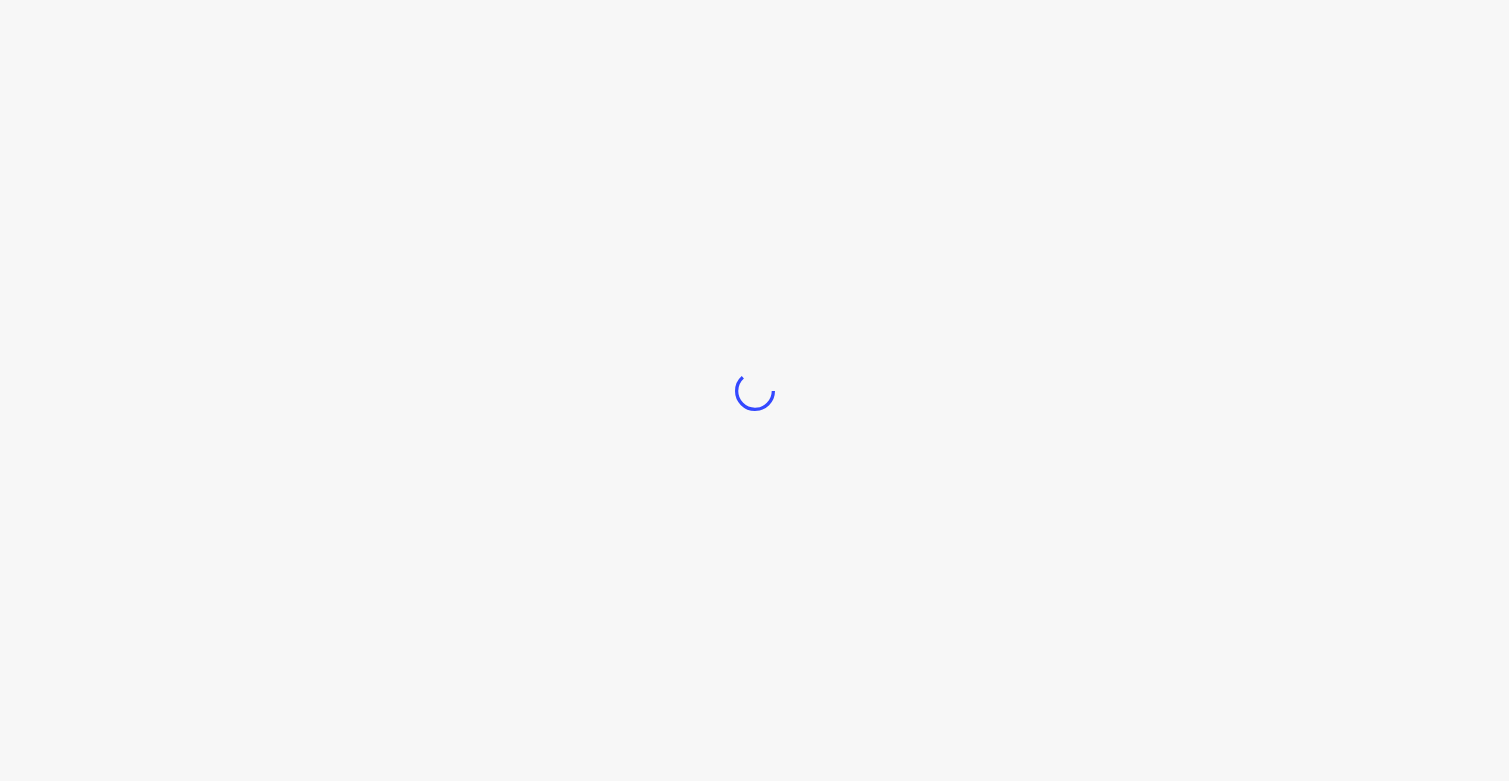 scroll, scrollTop: 0, scrollLeft: 0, axis: both 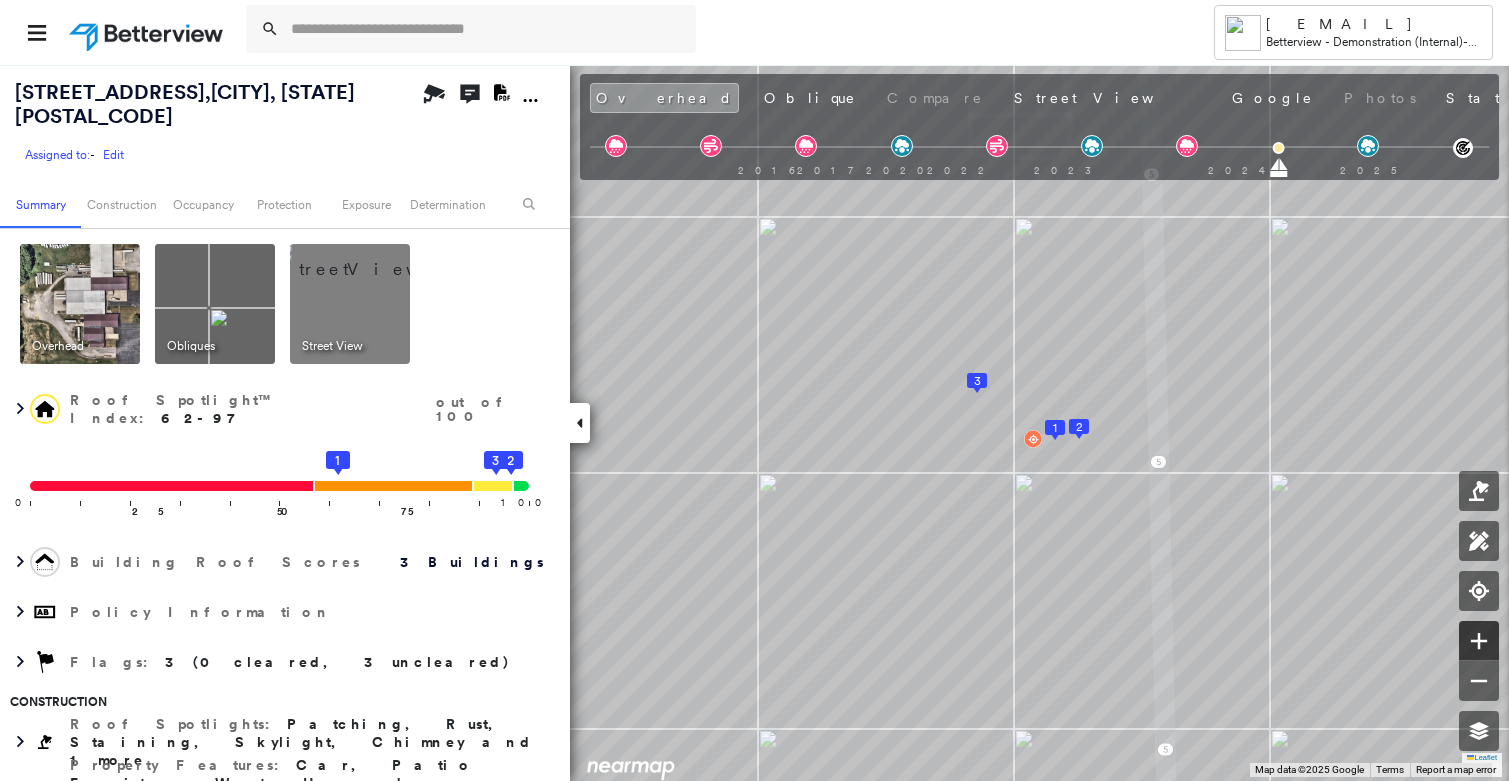 click 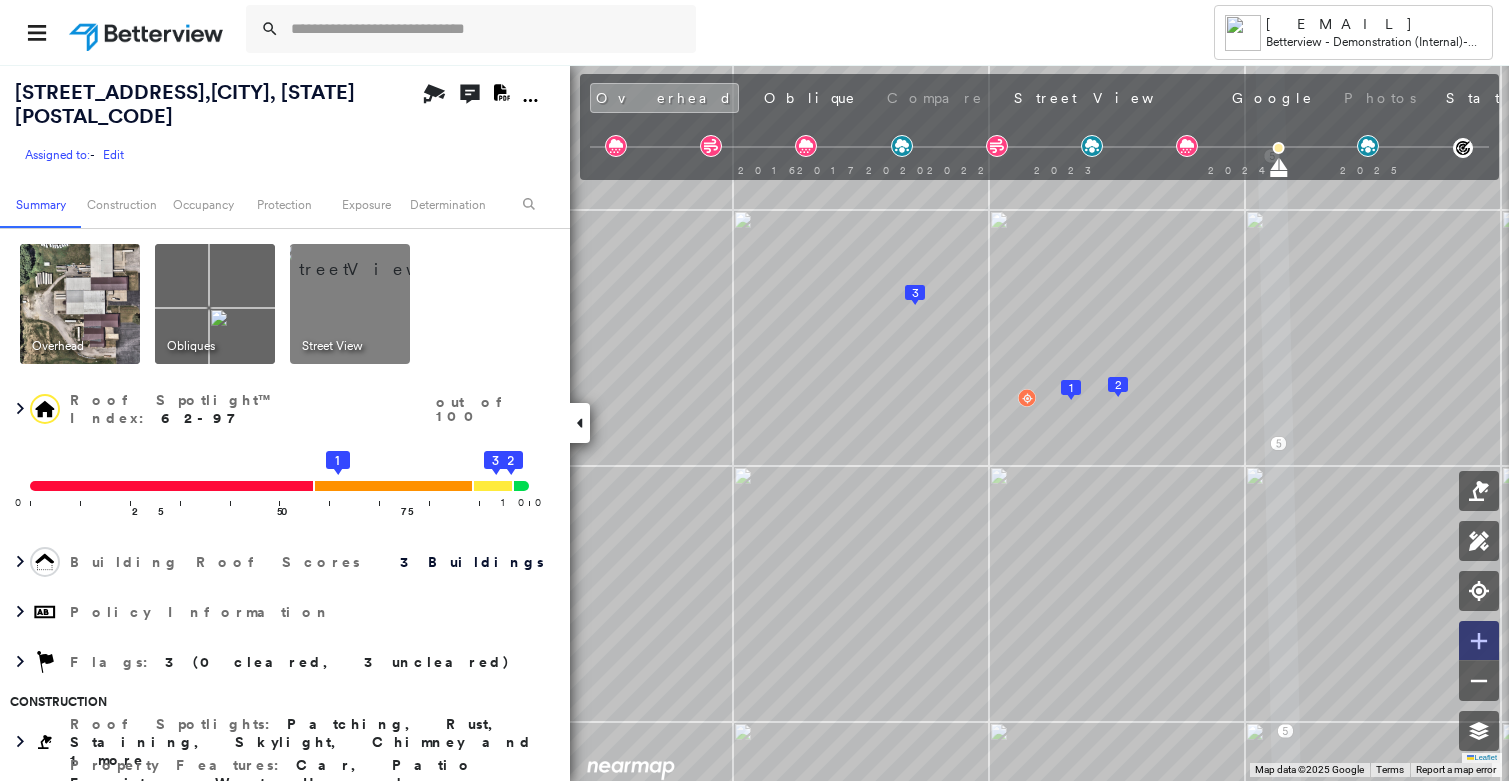 click 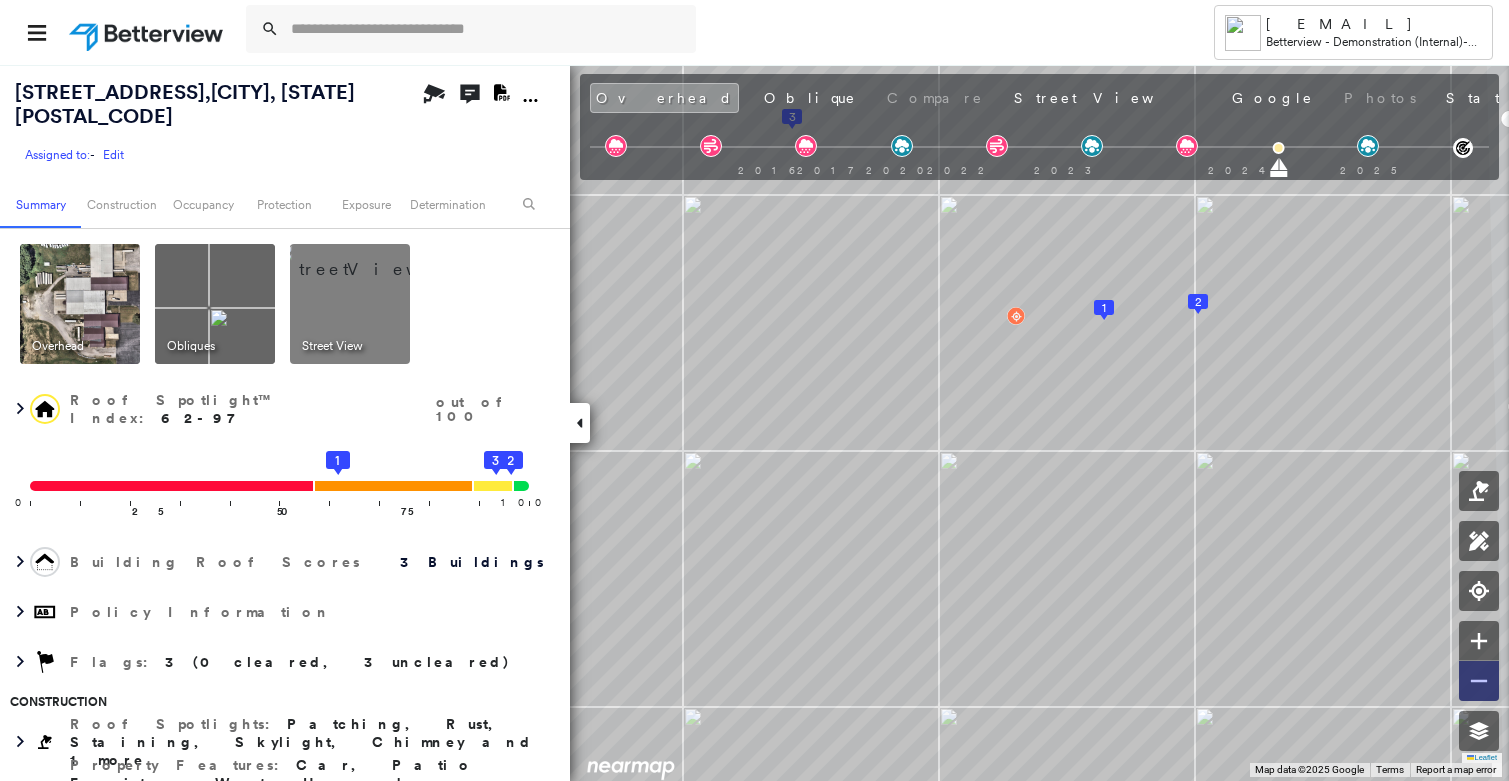 click 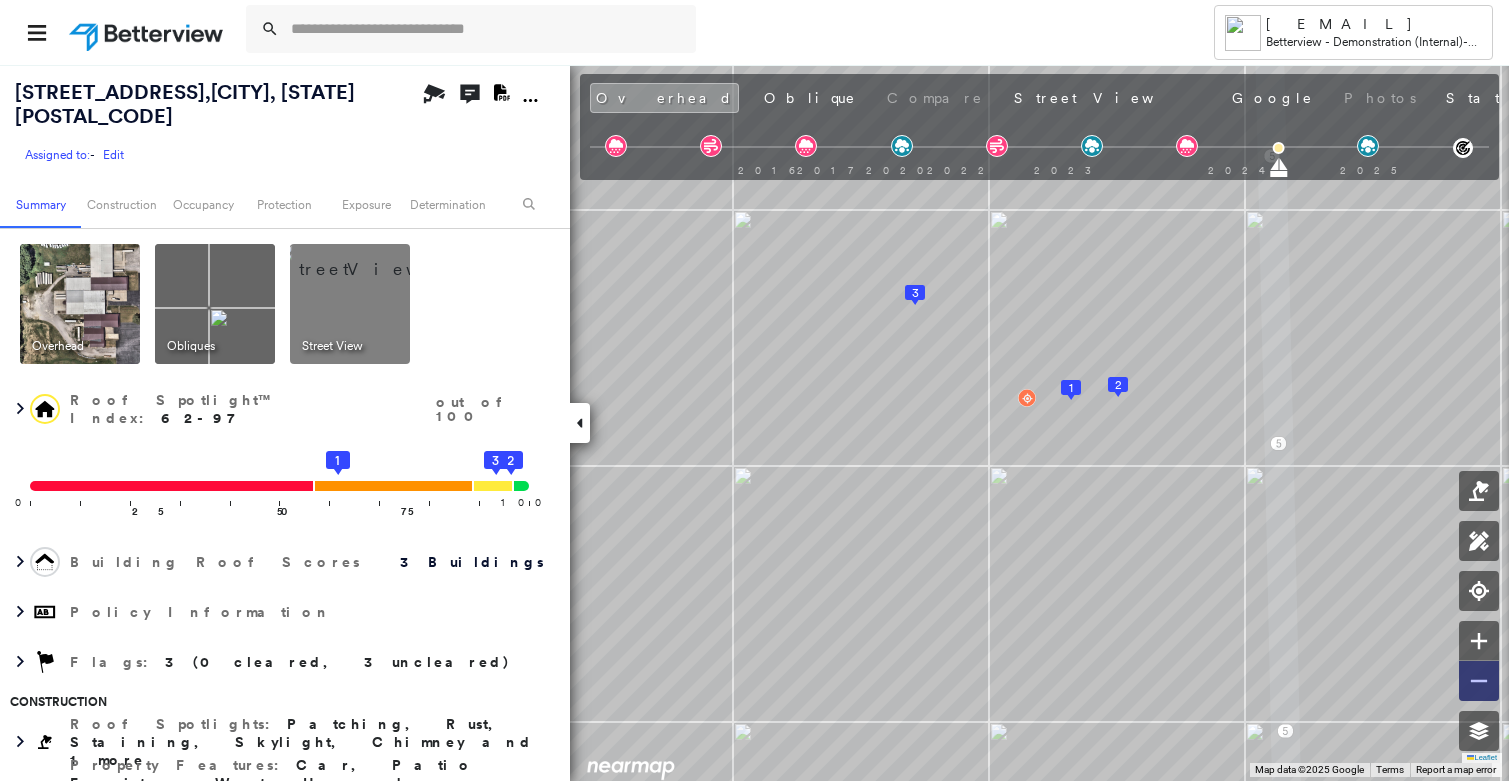 click 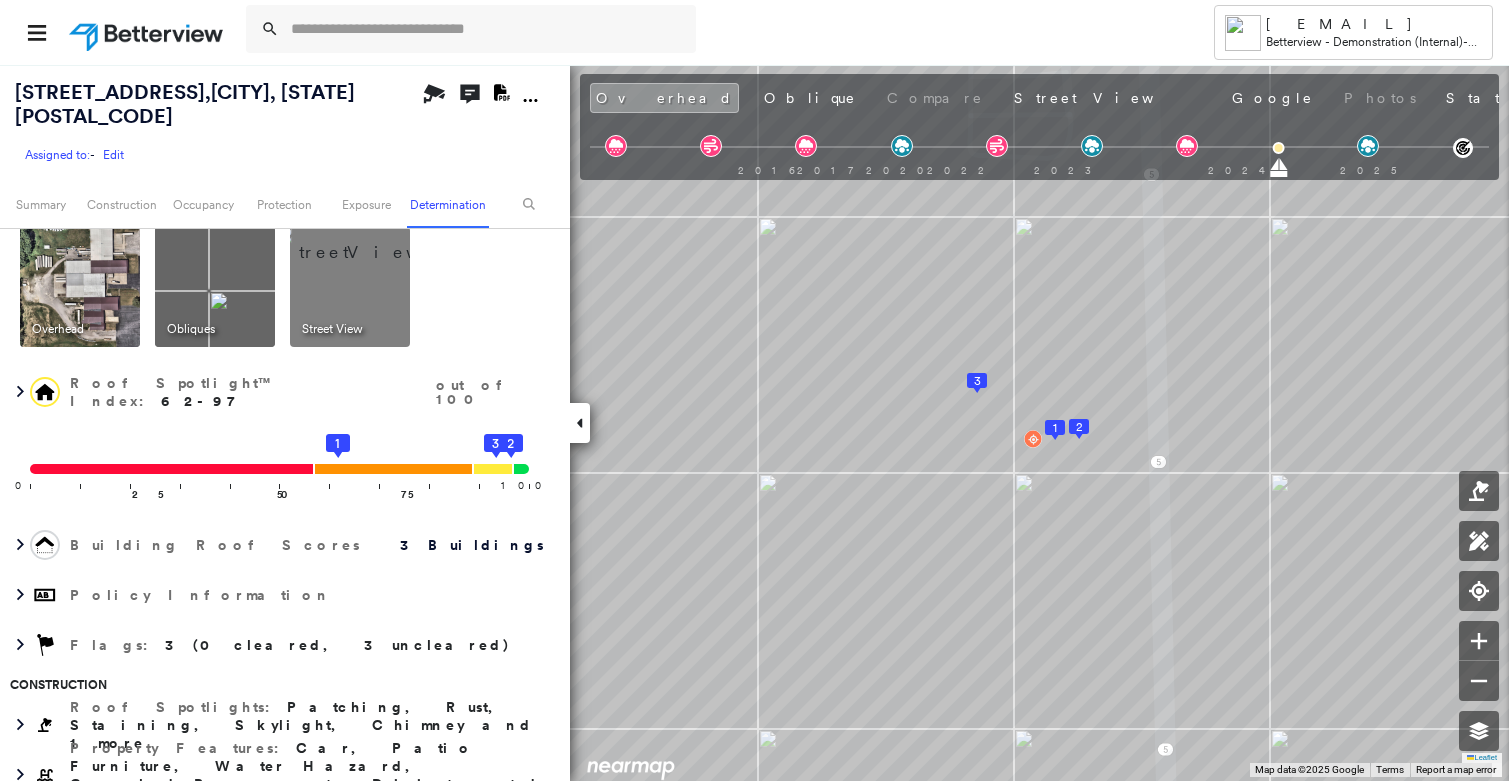 scroll, scrollTop: 0, scrollLeft: 0, axis: both 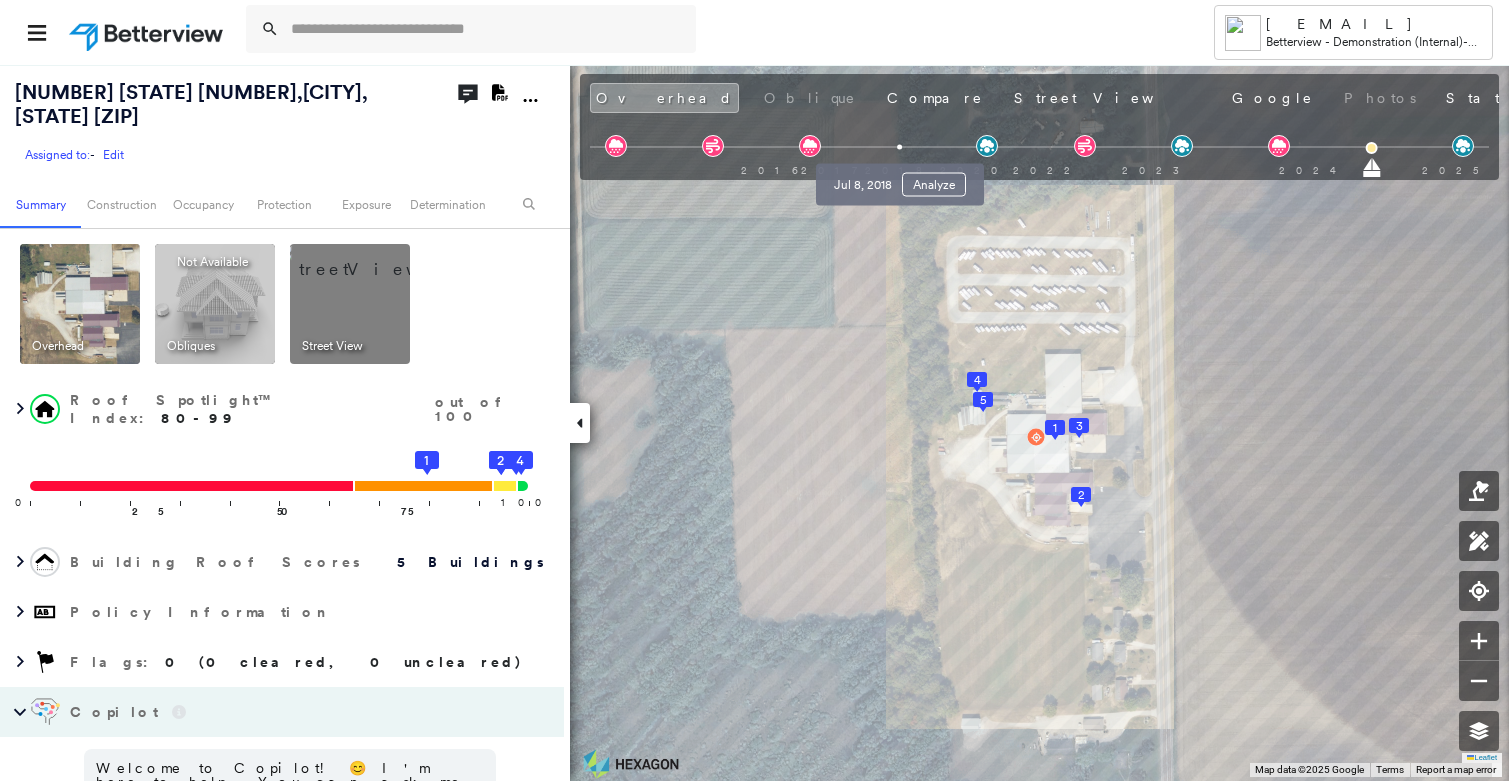 click at bounding box center [899, 147] 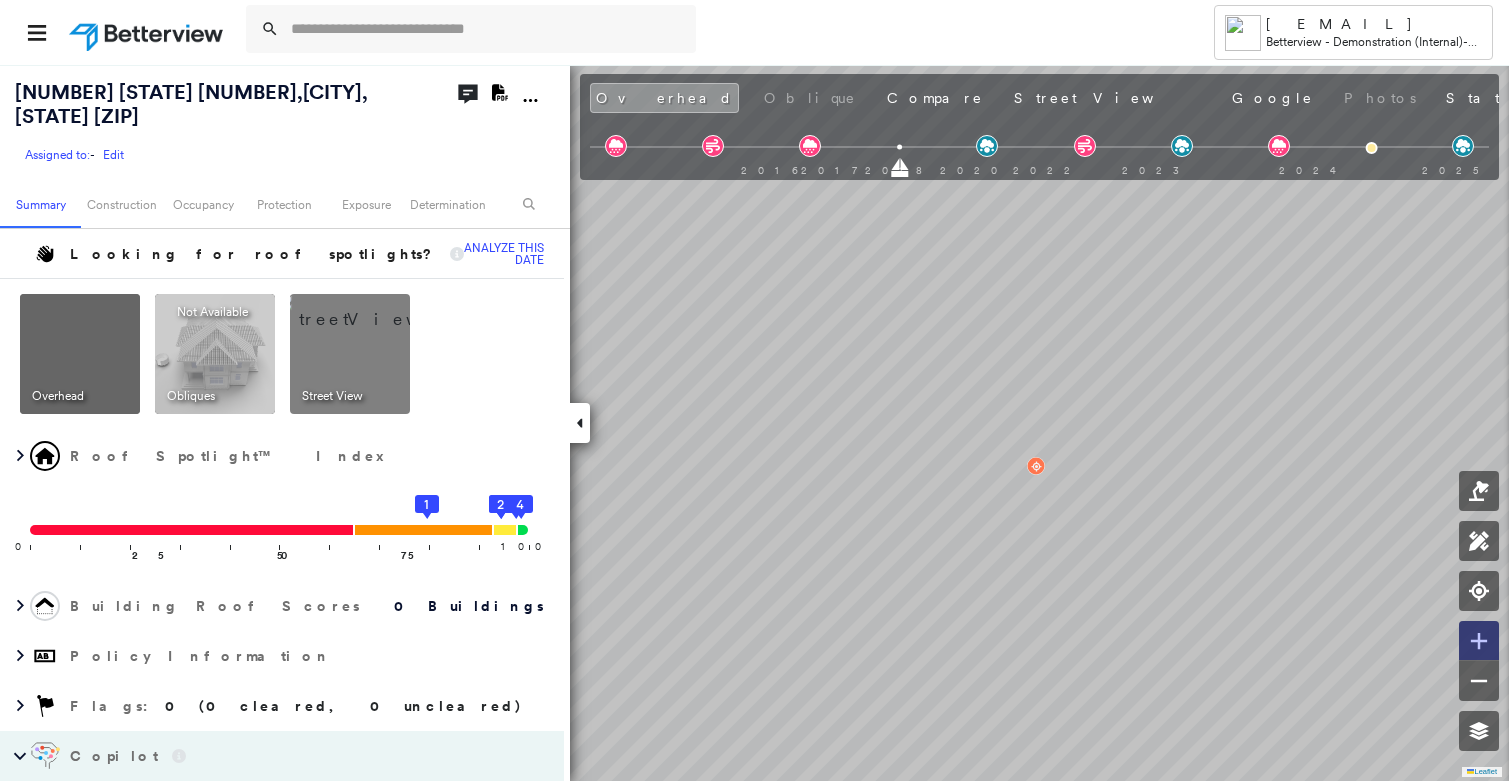 click 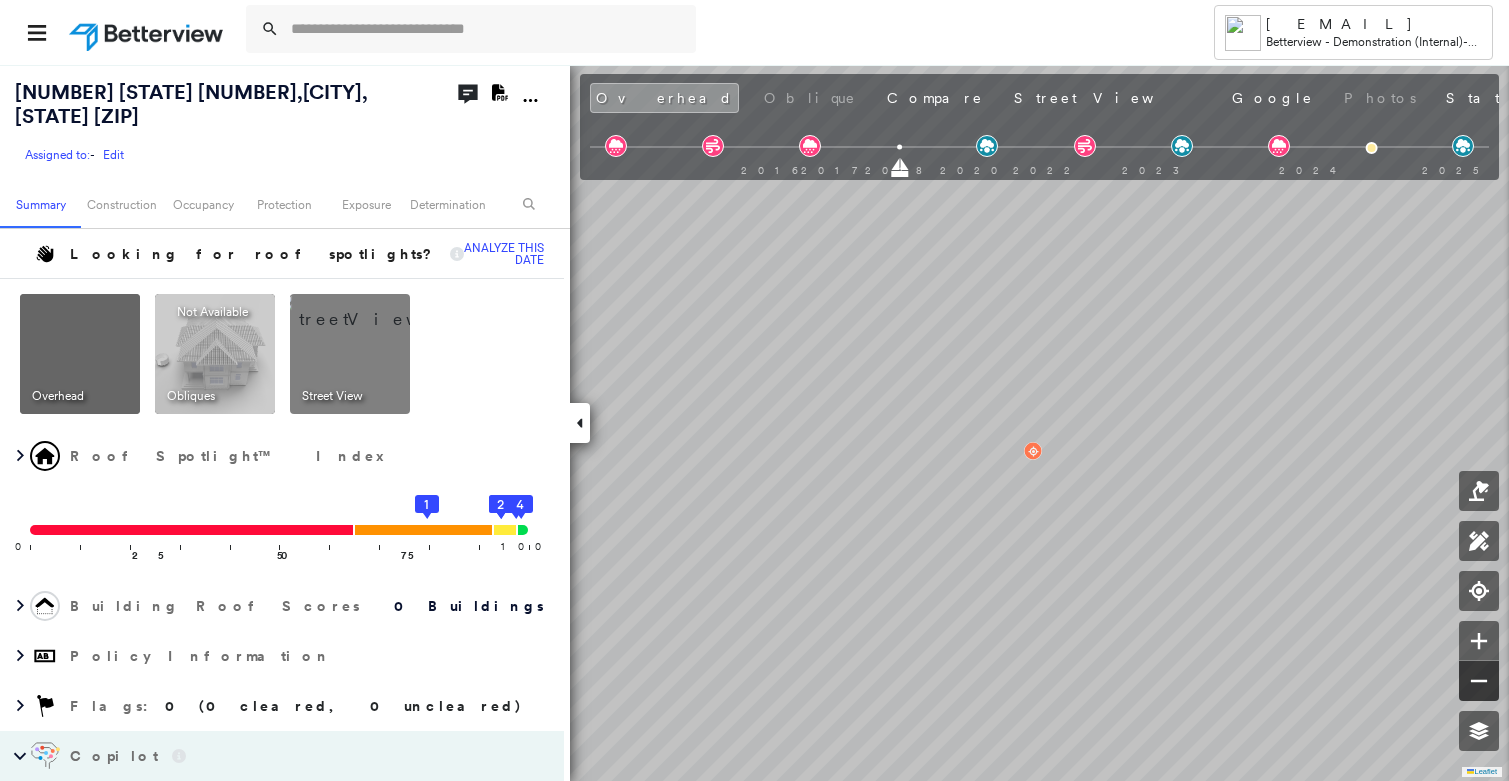 click 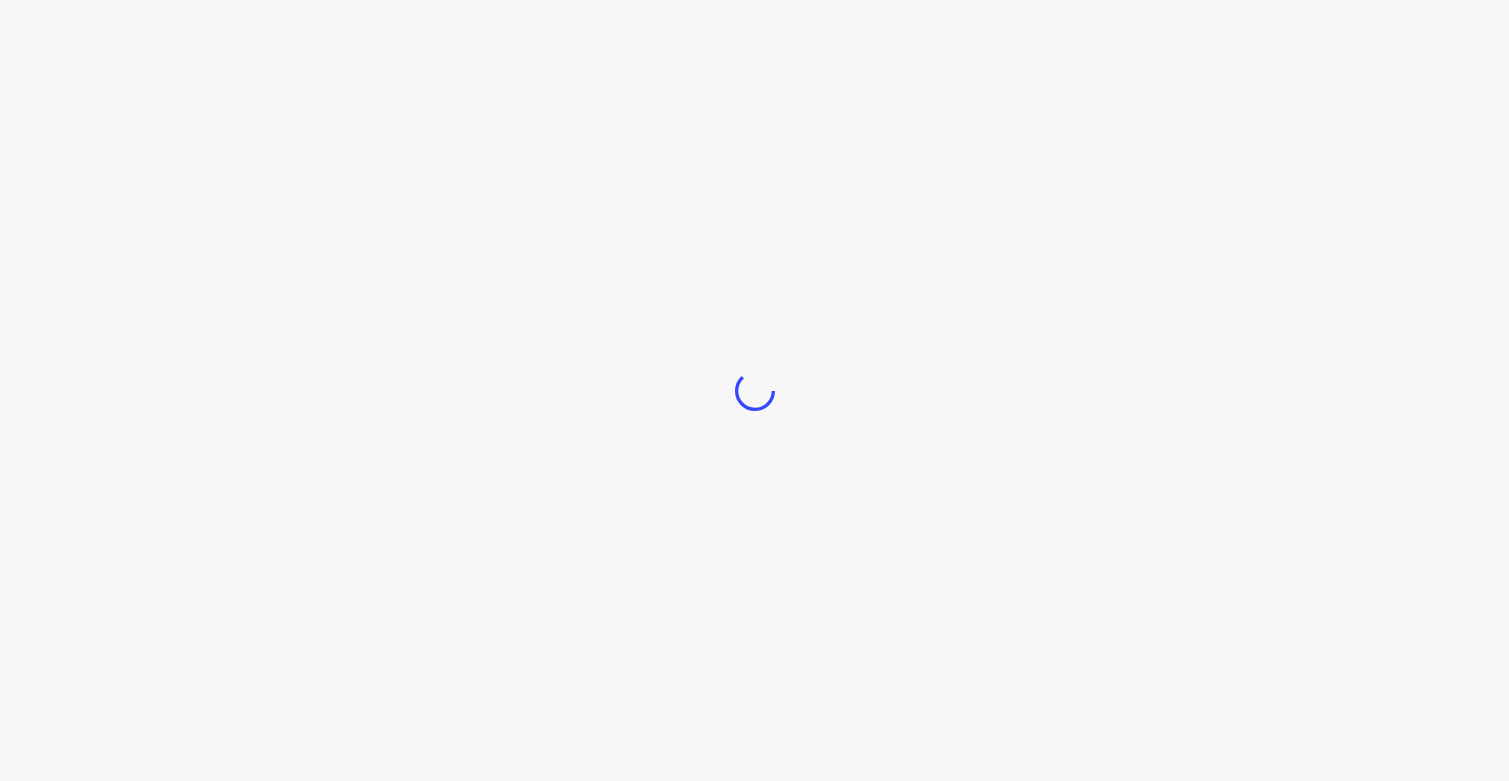 scroll, scrollTop: 0, scrollLeft: 0, axis: both 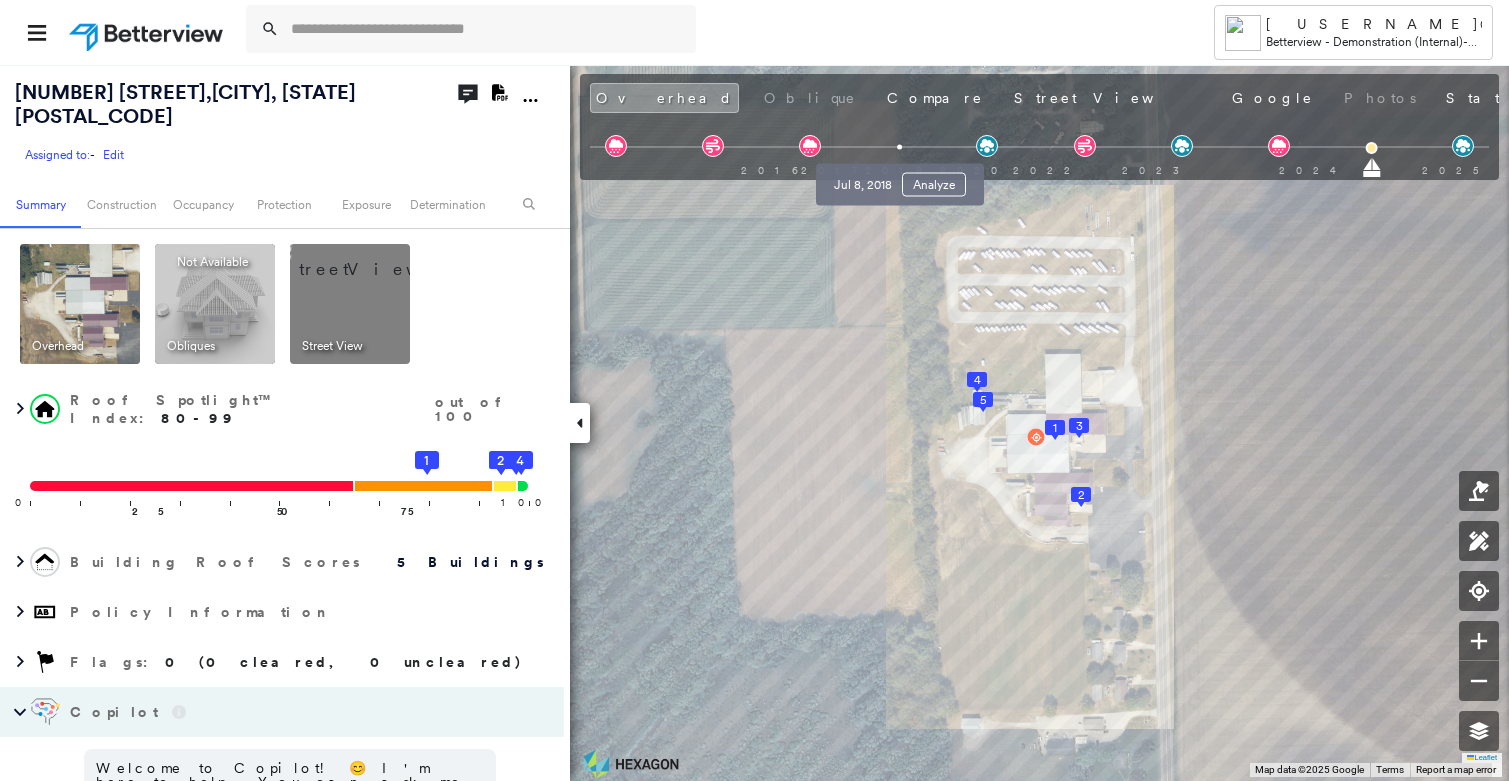 click on "[MONTH] [DAY], [YEAR] Analyze" at bounding box center (900, 179) 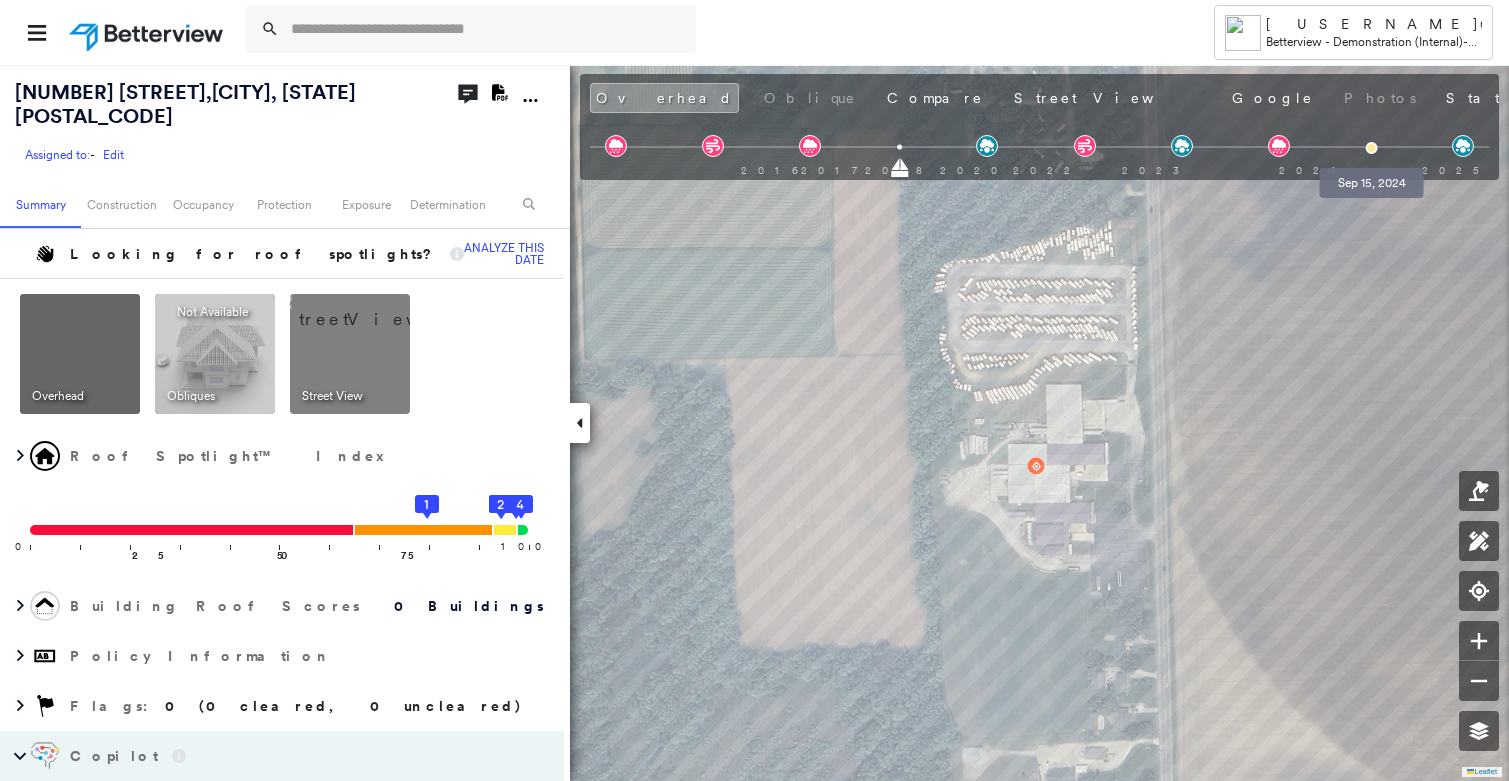 click at bounding box center [1371, 148] 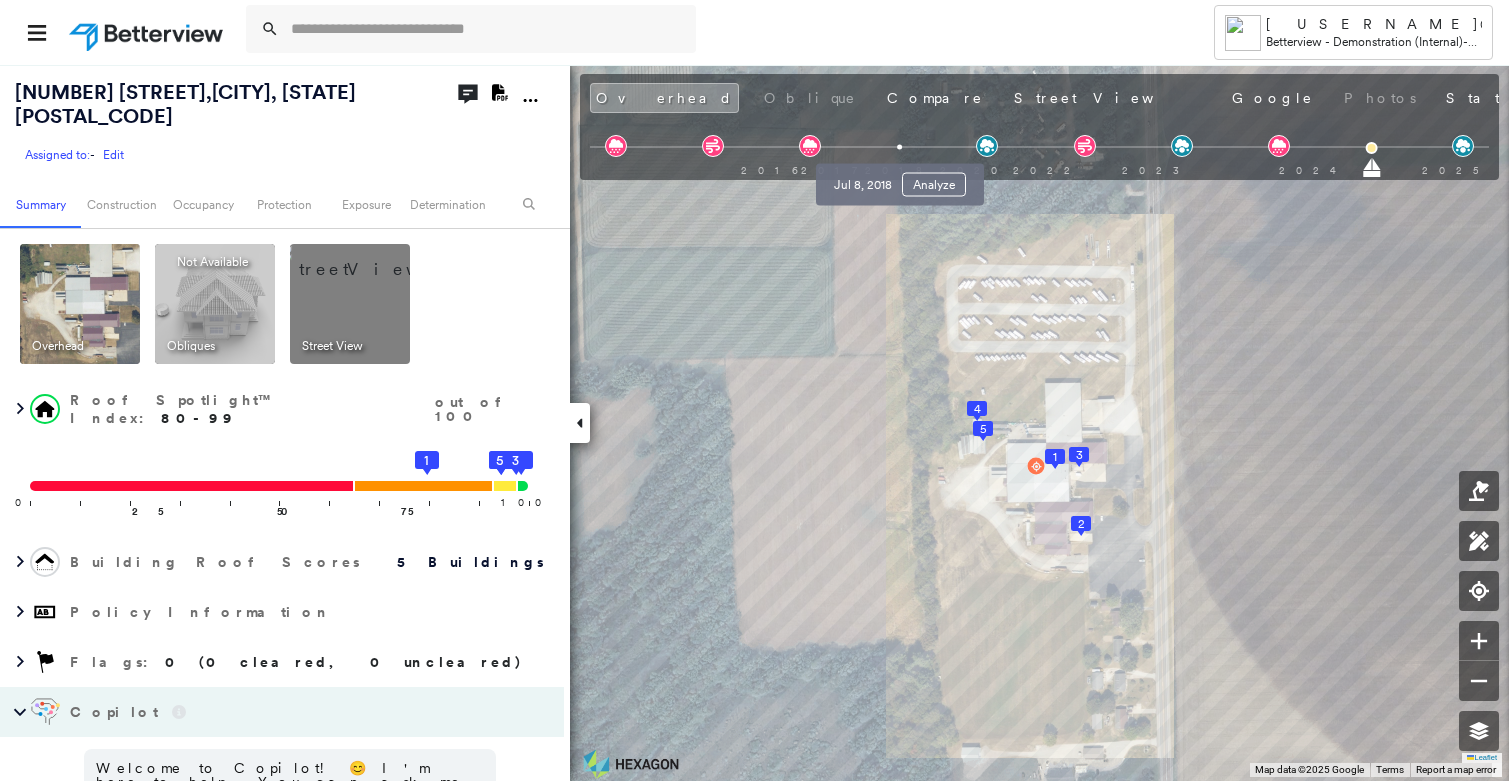 click at bounding box center (899, 147) 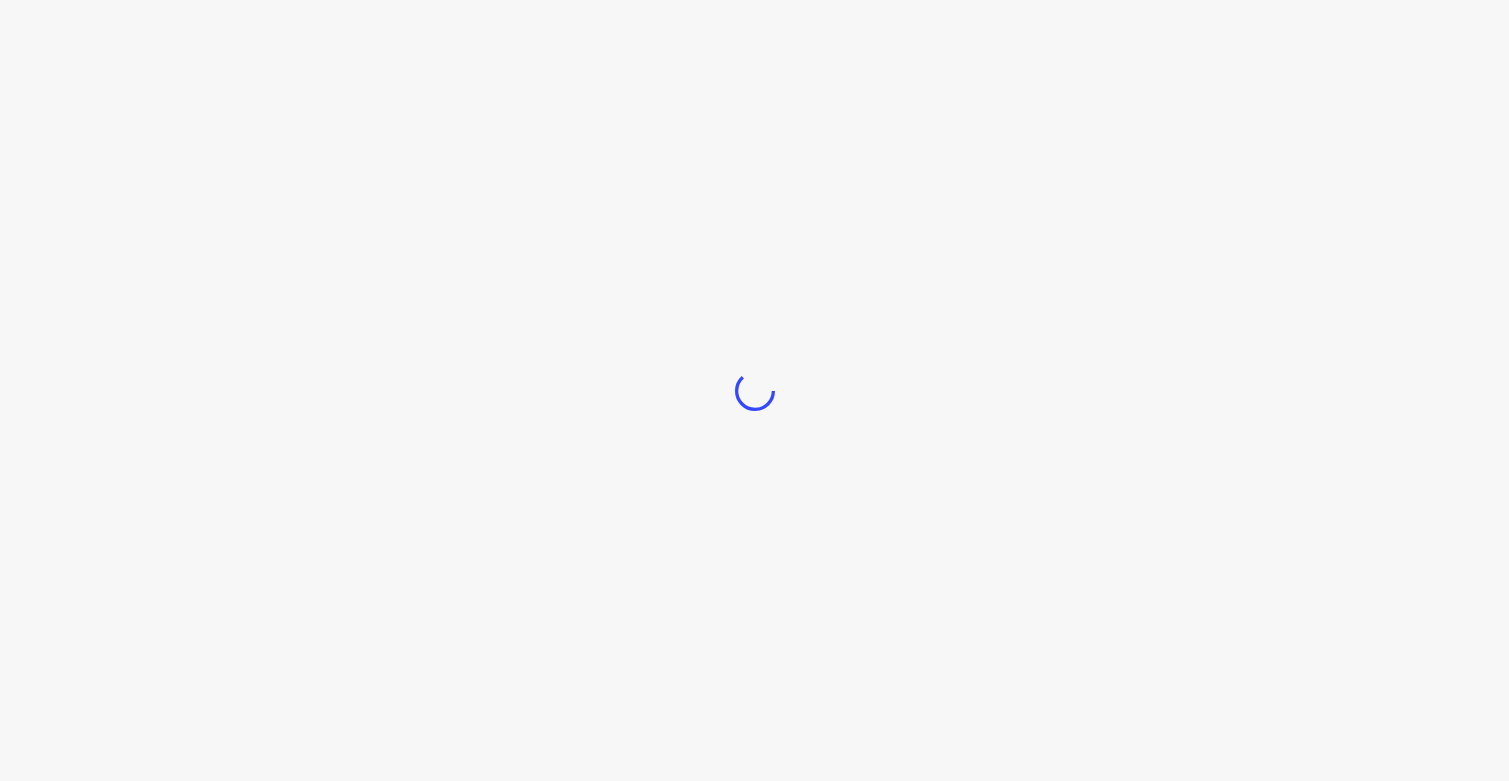 scroll, scrollTop: 0, scrollLeft: 0, axis: both 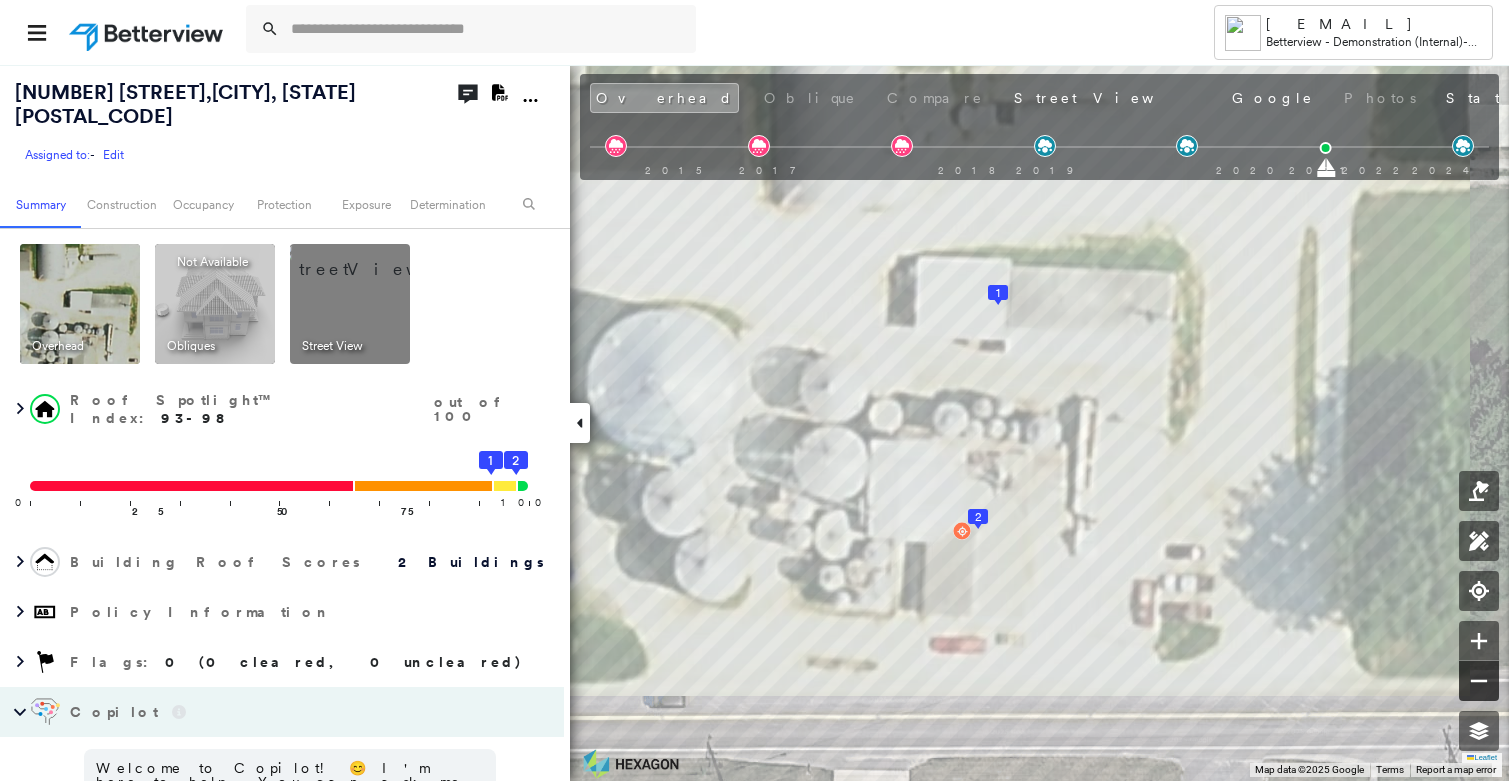 click 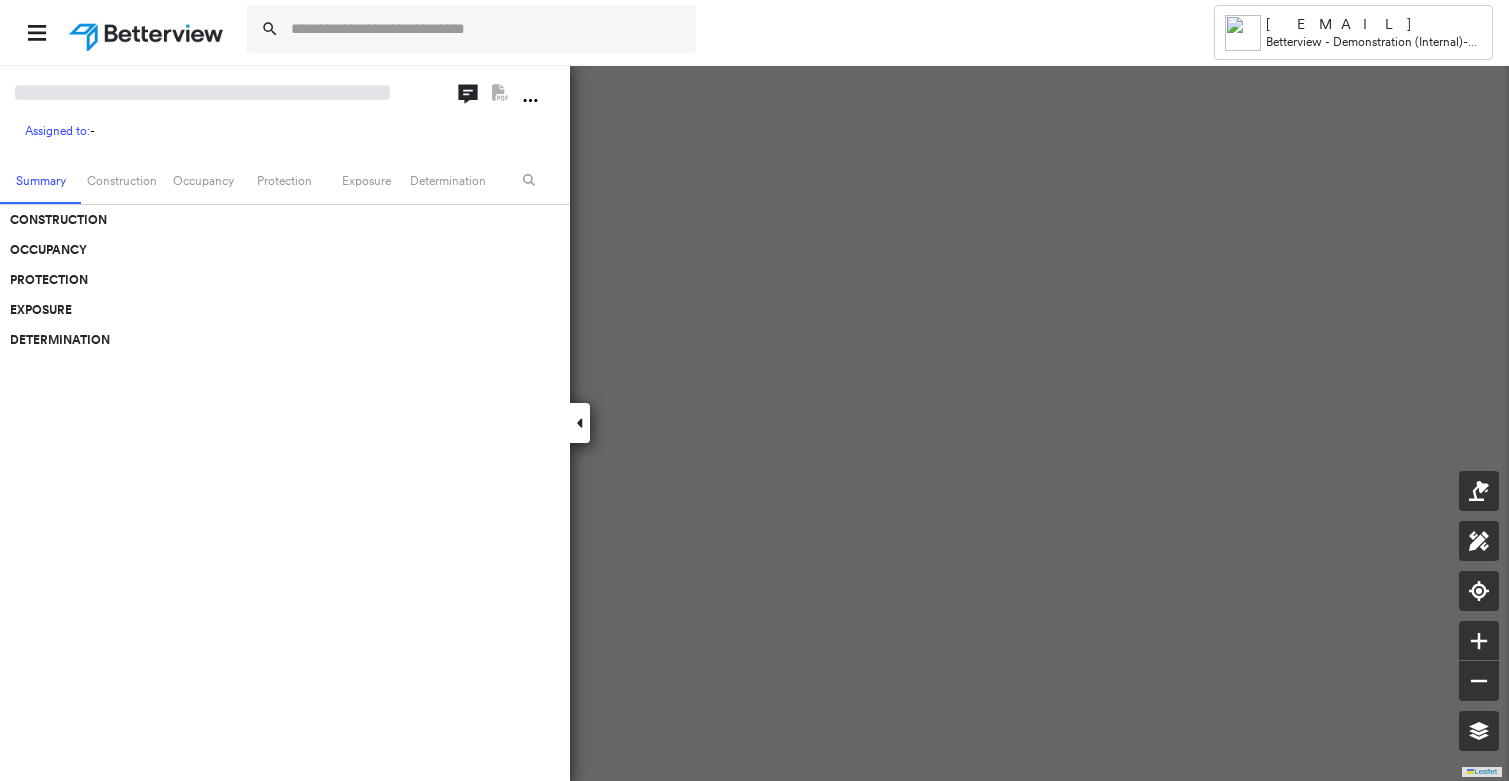 scroll, scrollTop: 0, scrollLeft: 0, axis: both 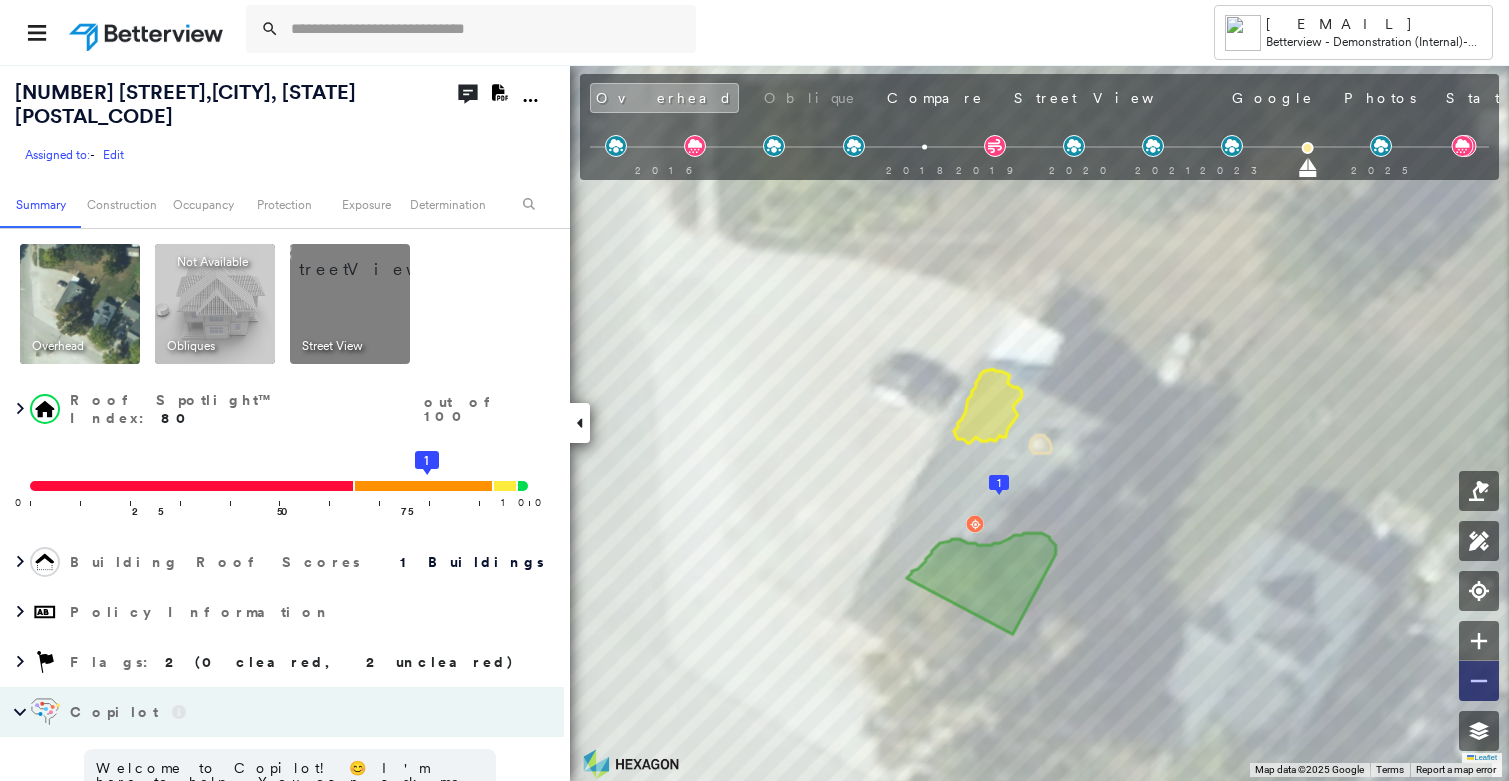 click 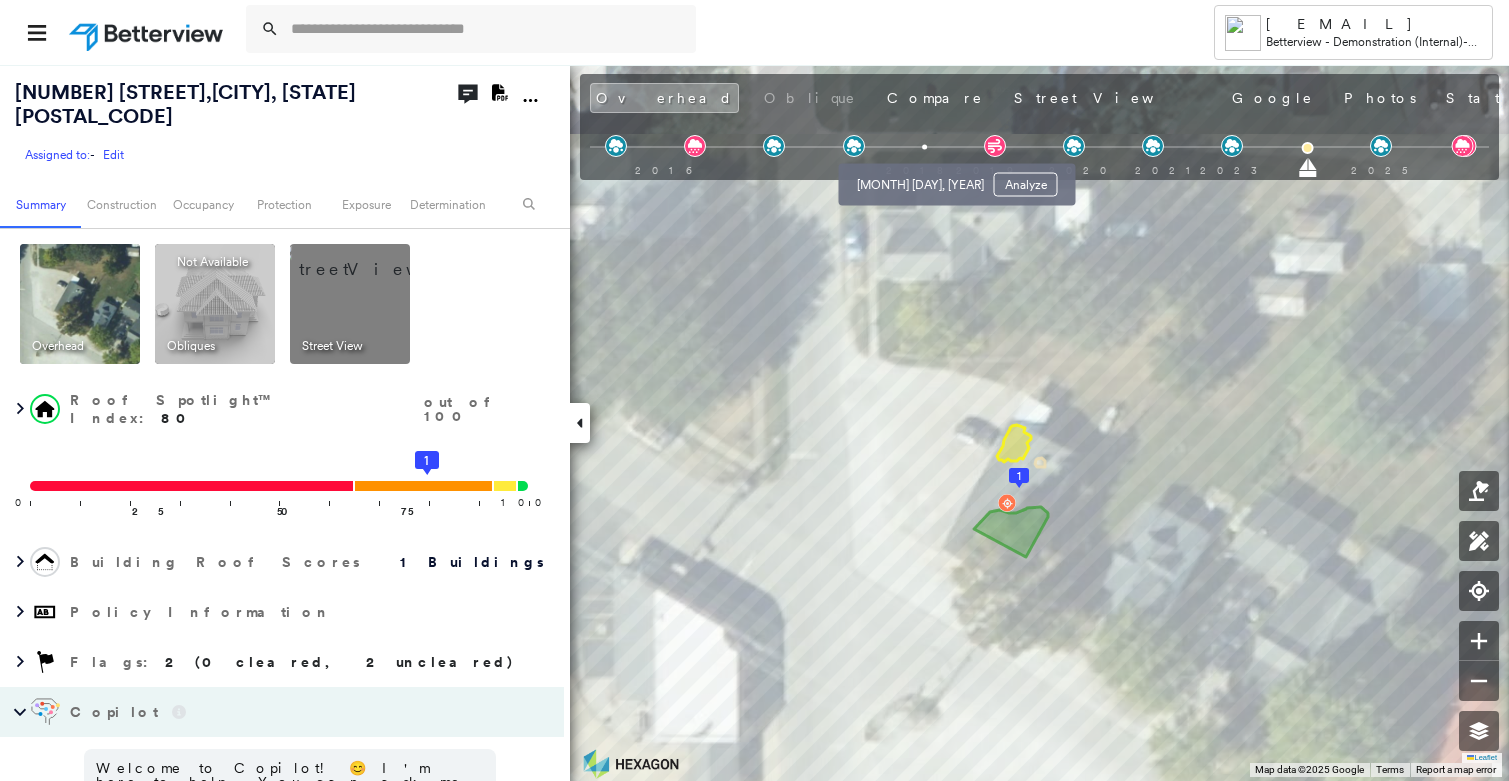 click at bounding box center [924, 147] 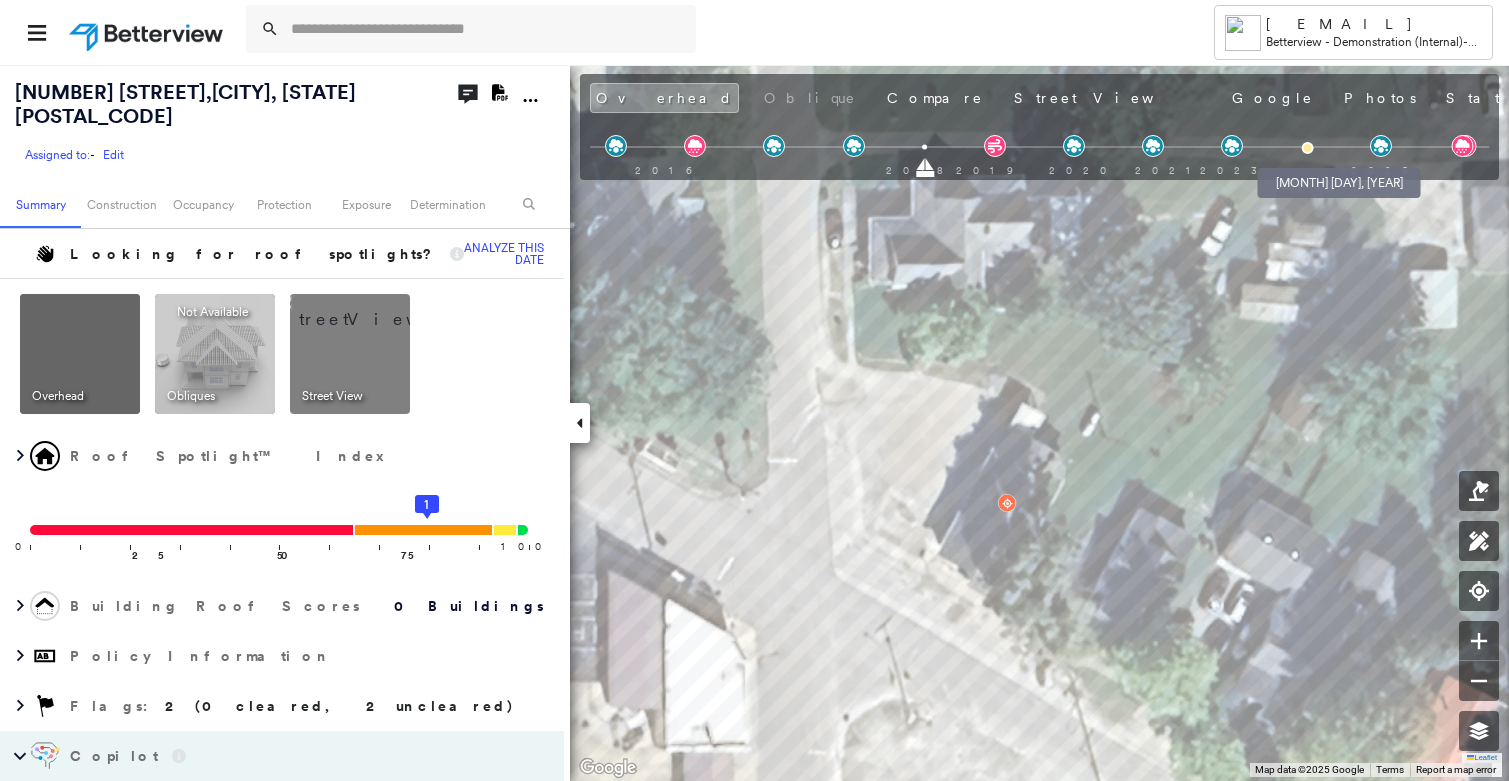 click at bounding box center (1307, 148) 